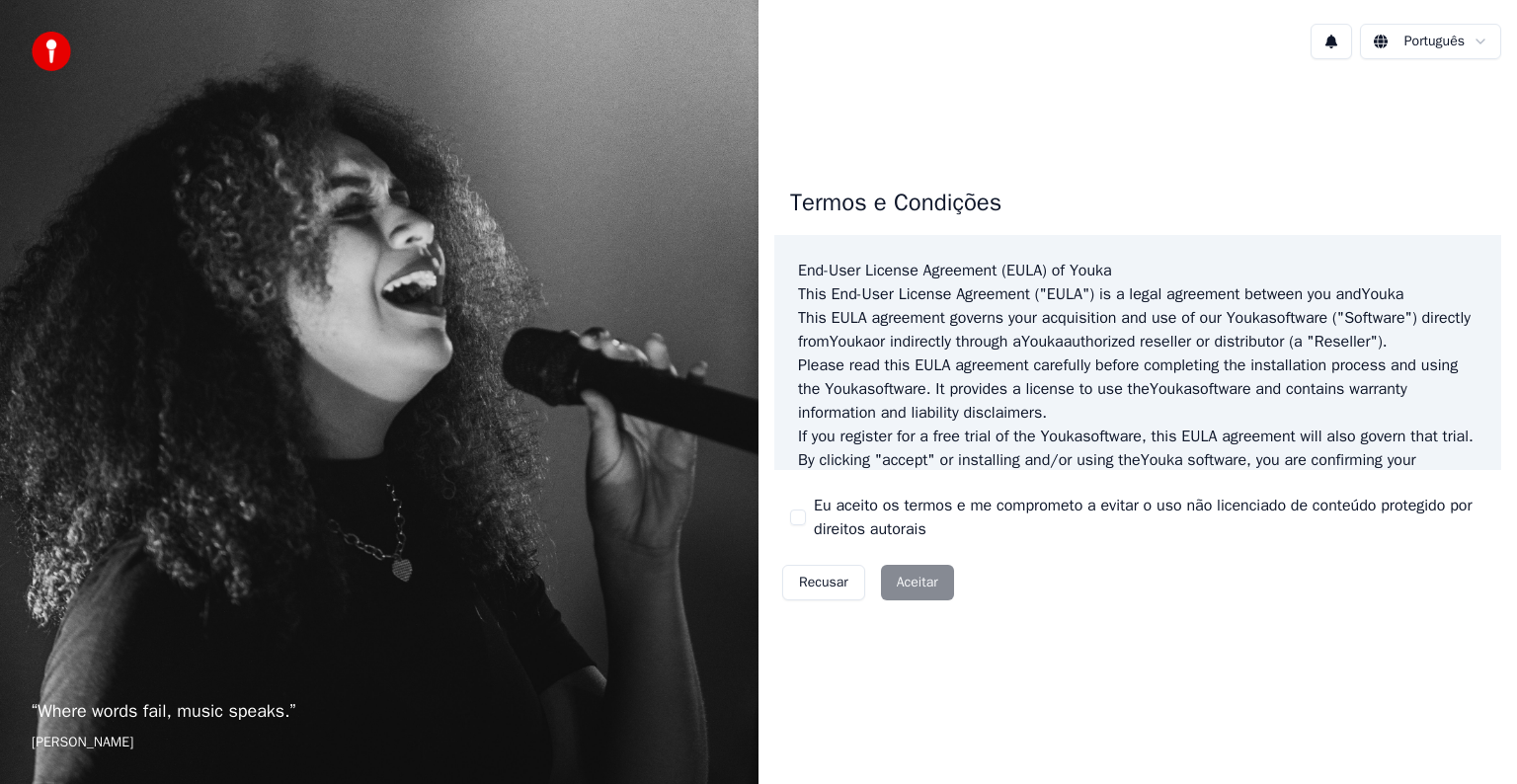 scroll, scrollTop: 0, scrollLeft: 0, axis: both 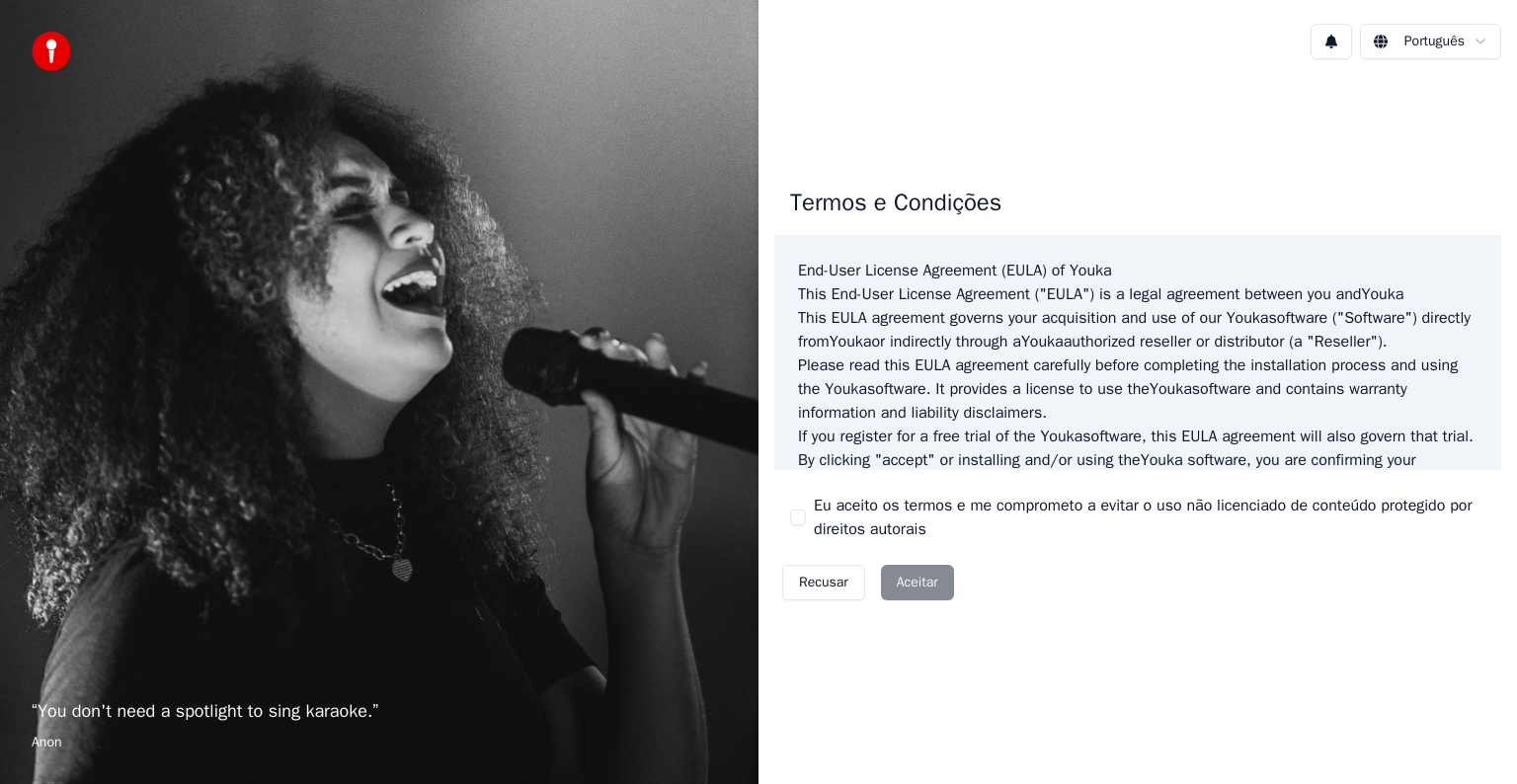 click on "Eu aceito os termos e me comprometo a evitar o uso não licenciado de conteúdo protegido por direitos autorais" at bounding box center (798, 517) 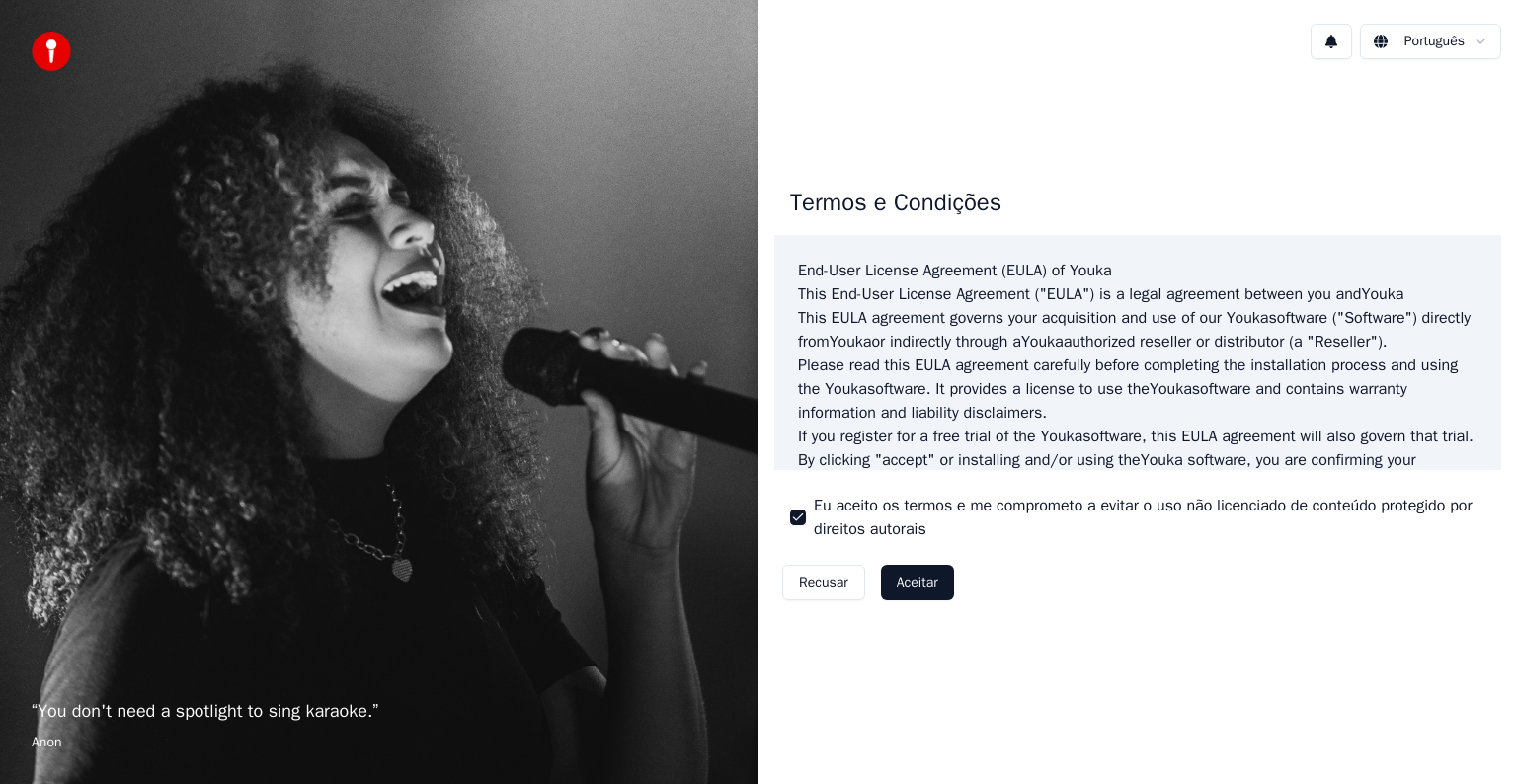 click on "Aceitar" at bounding box center [918, 583] 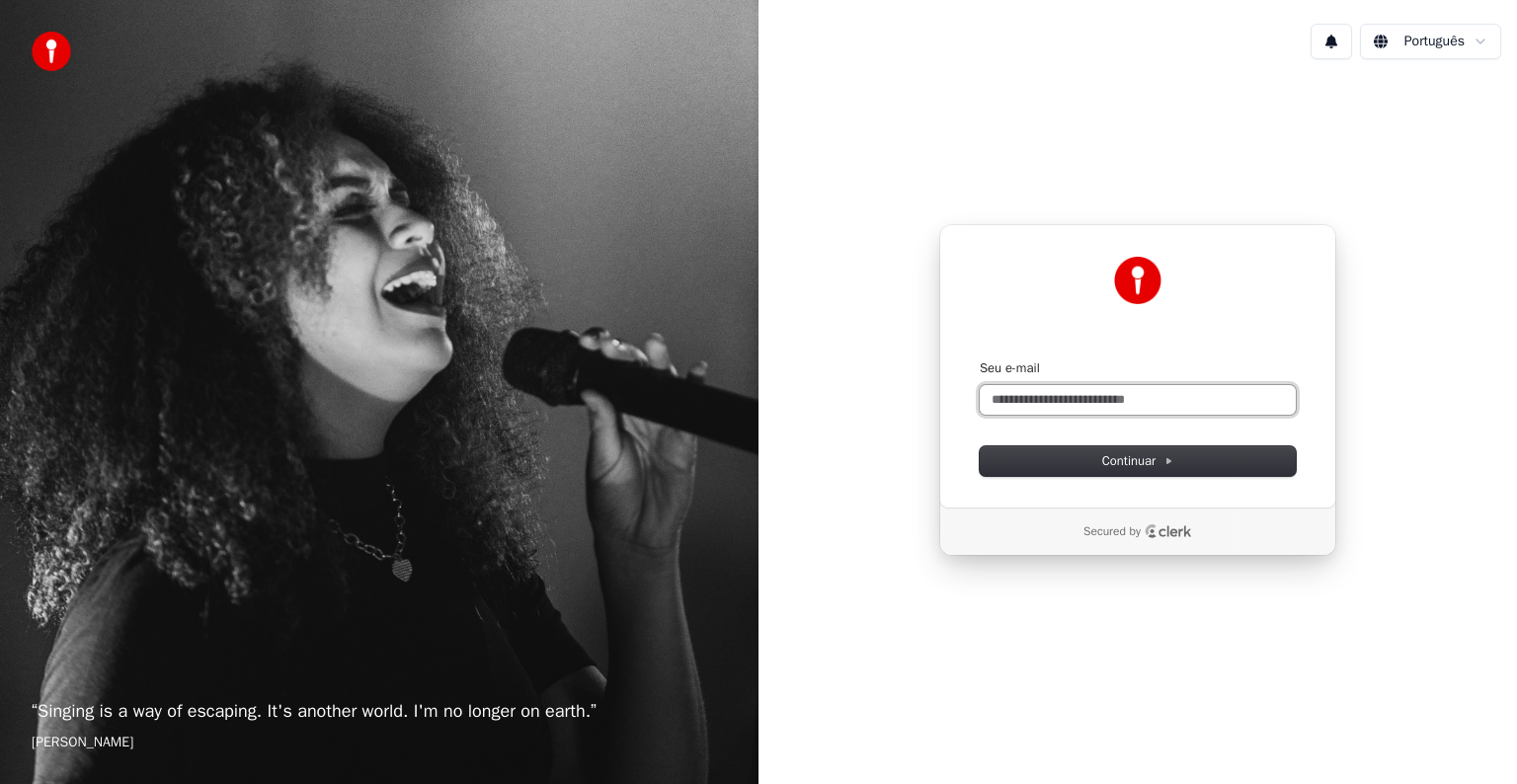 click on "Seu e-mail" at bounding box center (1138, 400) 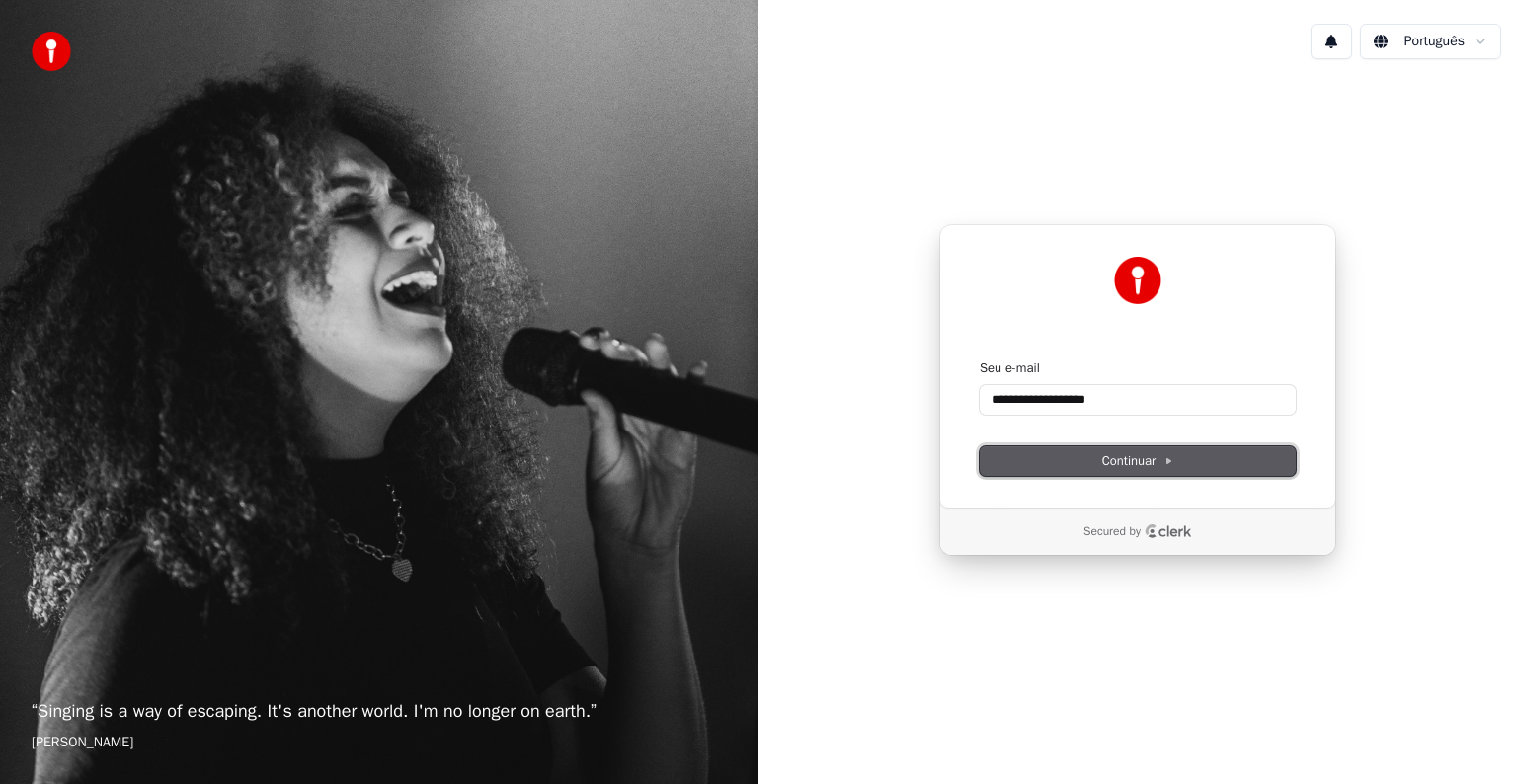 click on "Continuar" at bounding box center [1138, 461] 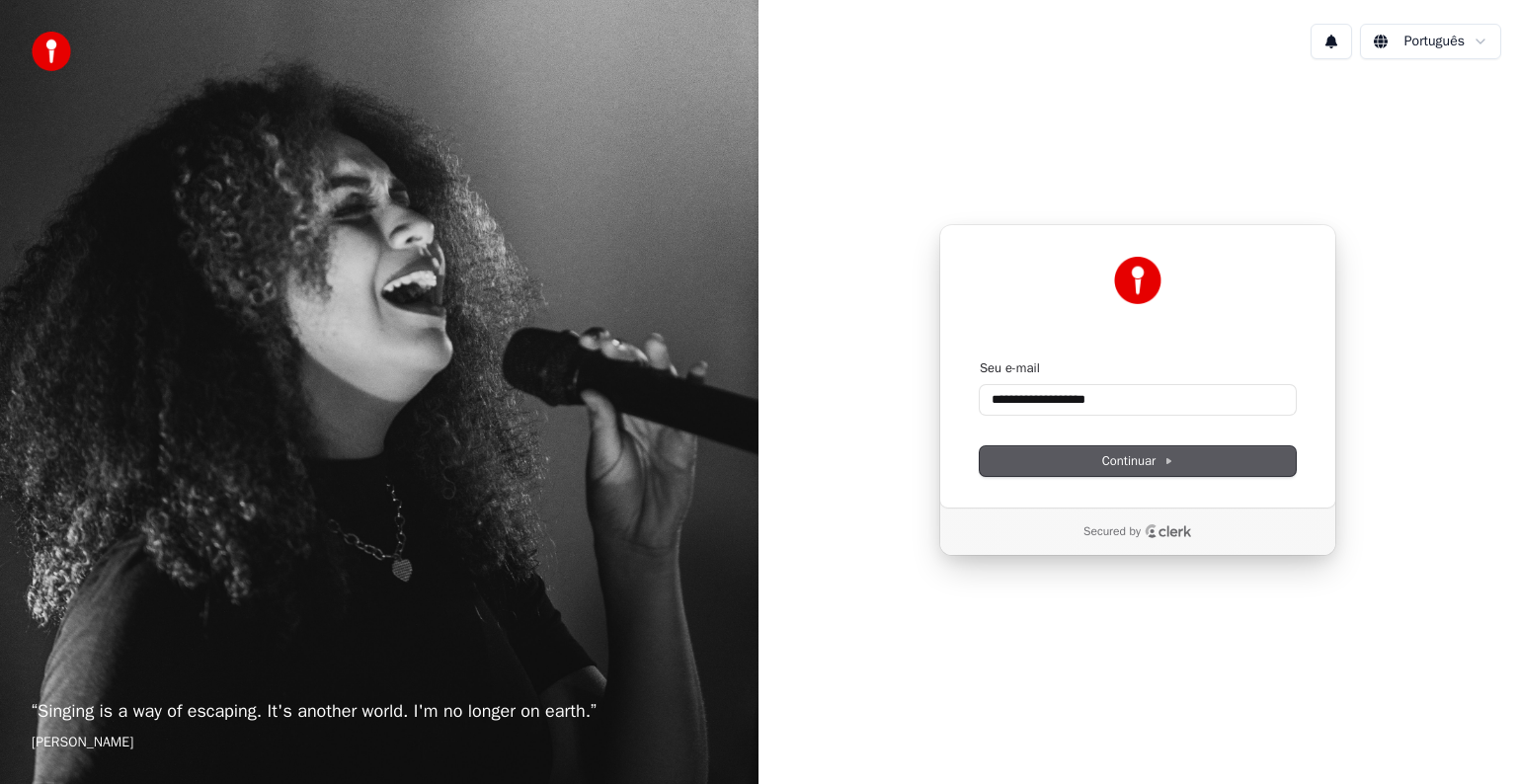 type on "**********" 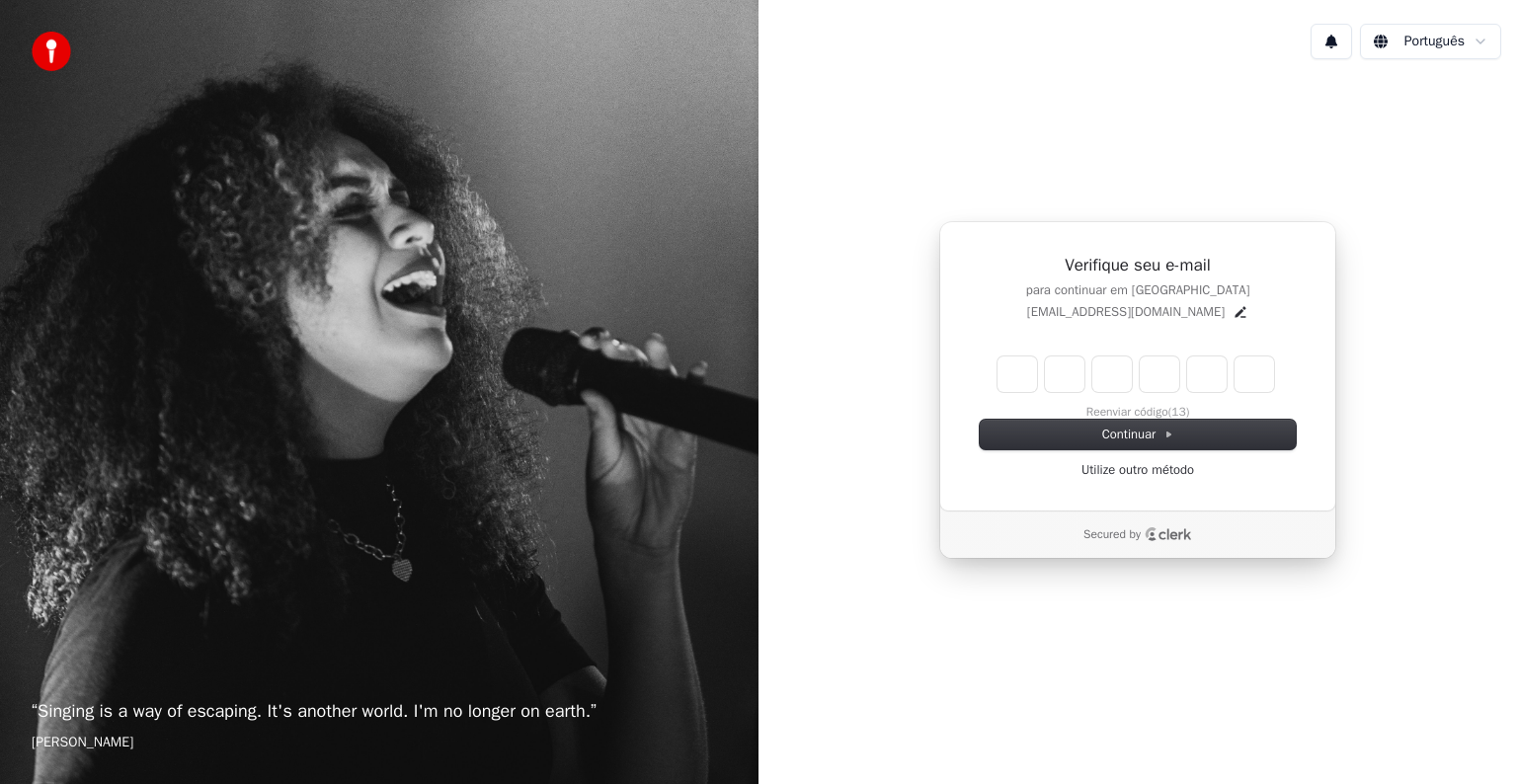 type on "******" 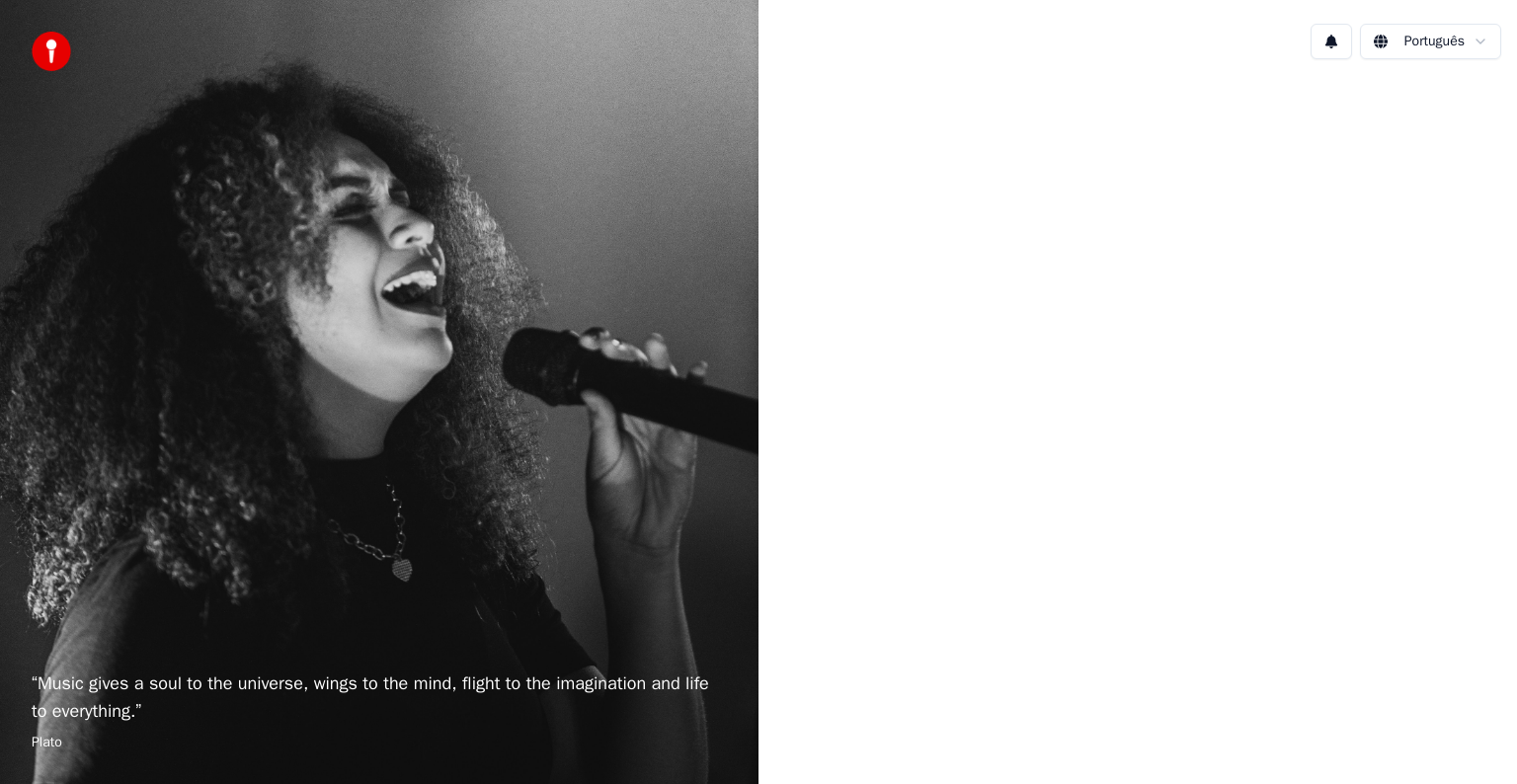 scroll, scrollTop: 0, scrollLeft: 0, axis: both 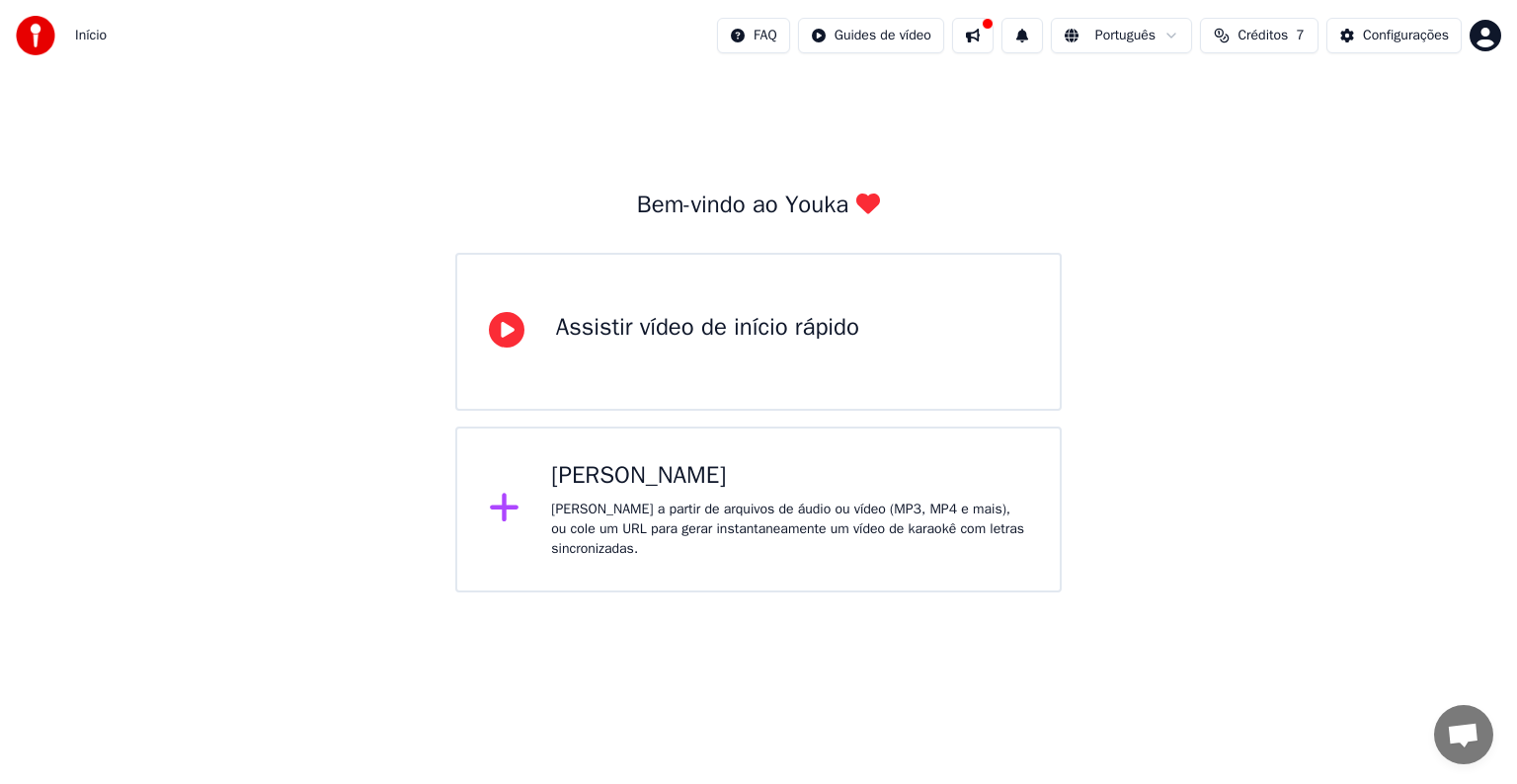 click on "Assistir vídeo de início rápido" at bounding box center [707, 332] 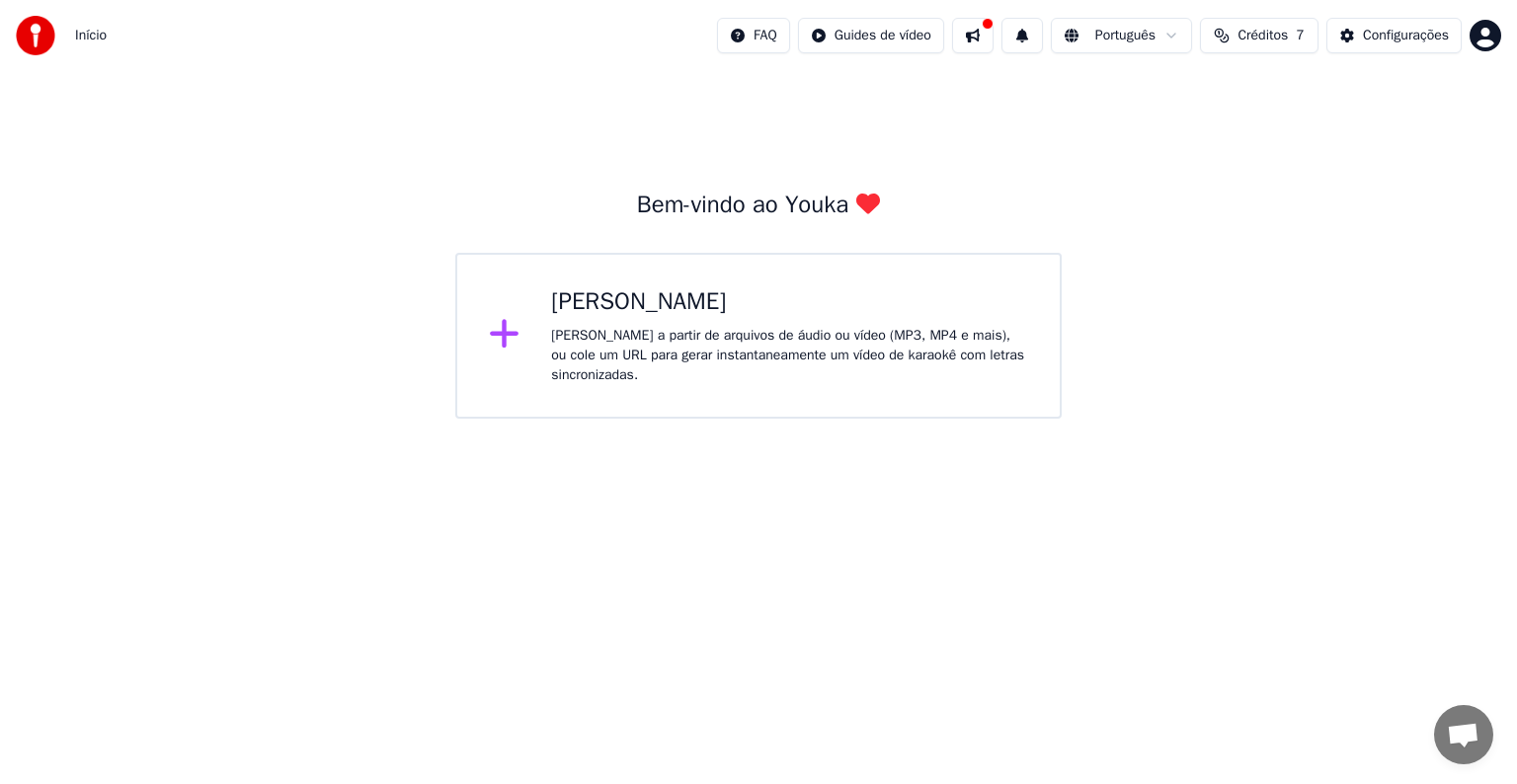 click on "[PERSON_NAME] a partir de arquivos de áudio ou vídeo (MP3, MP4 e mais), ou cole um URL para gerar instantaneamente um vídeo de karaokê com letras sincronizadas." at bounding box center [789, 355] 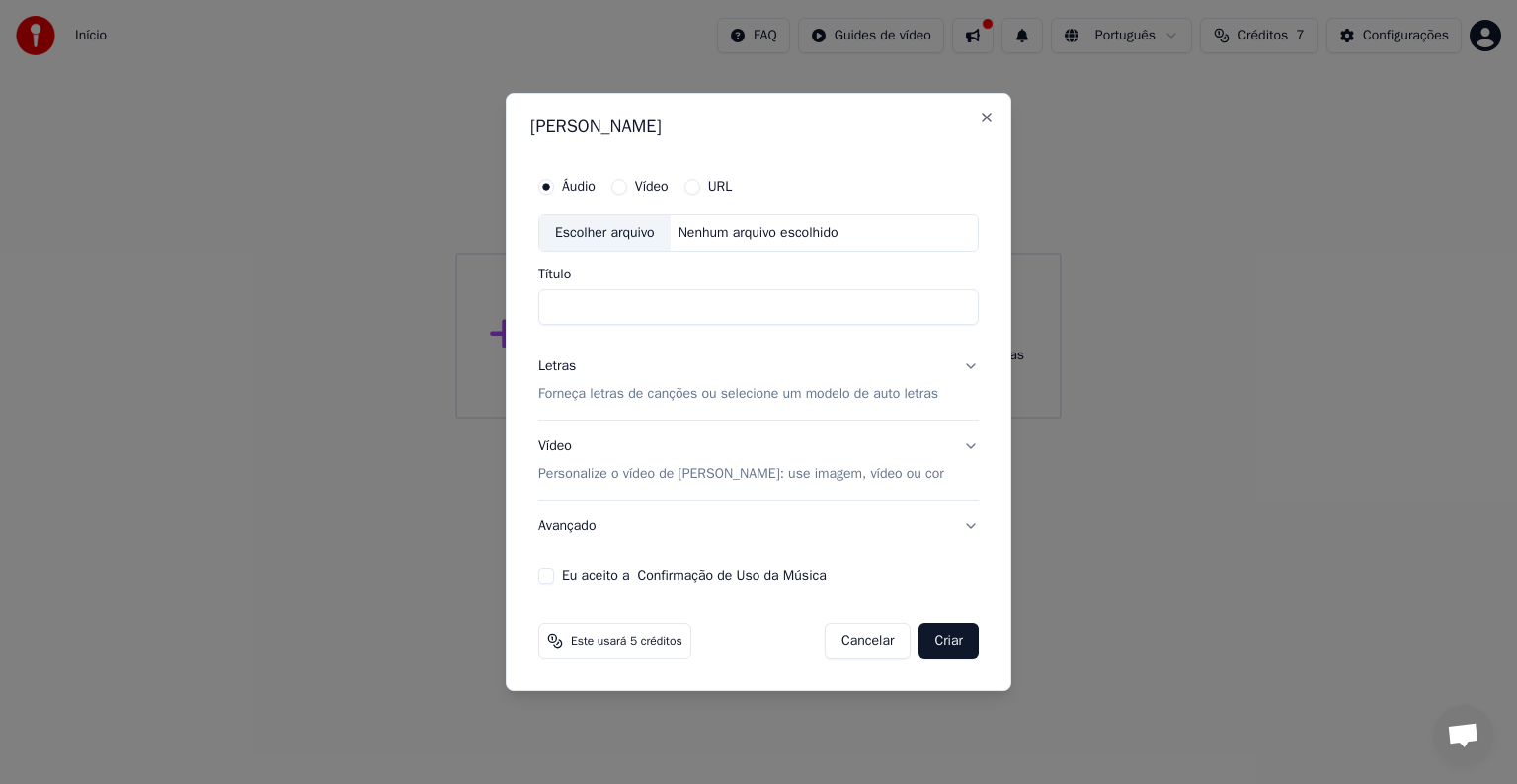 click on "URL" at bounding box center [692, 187] 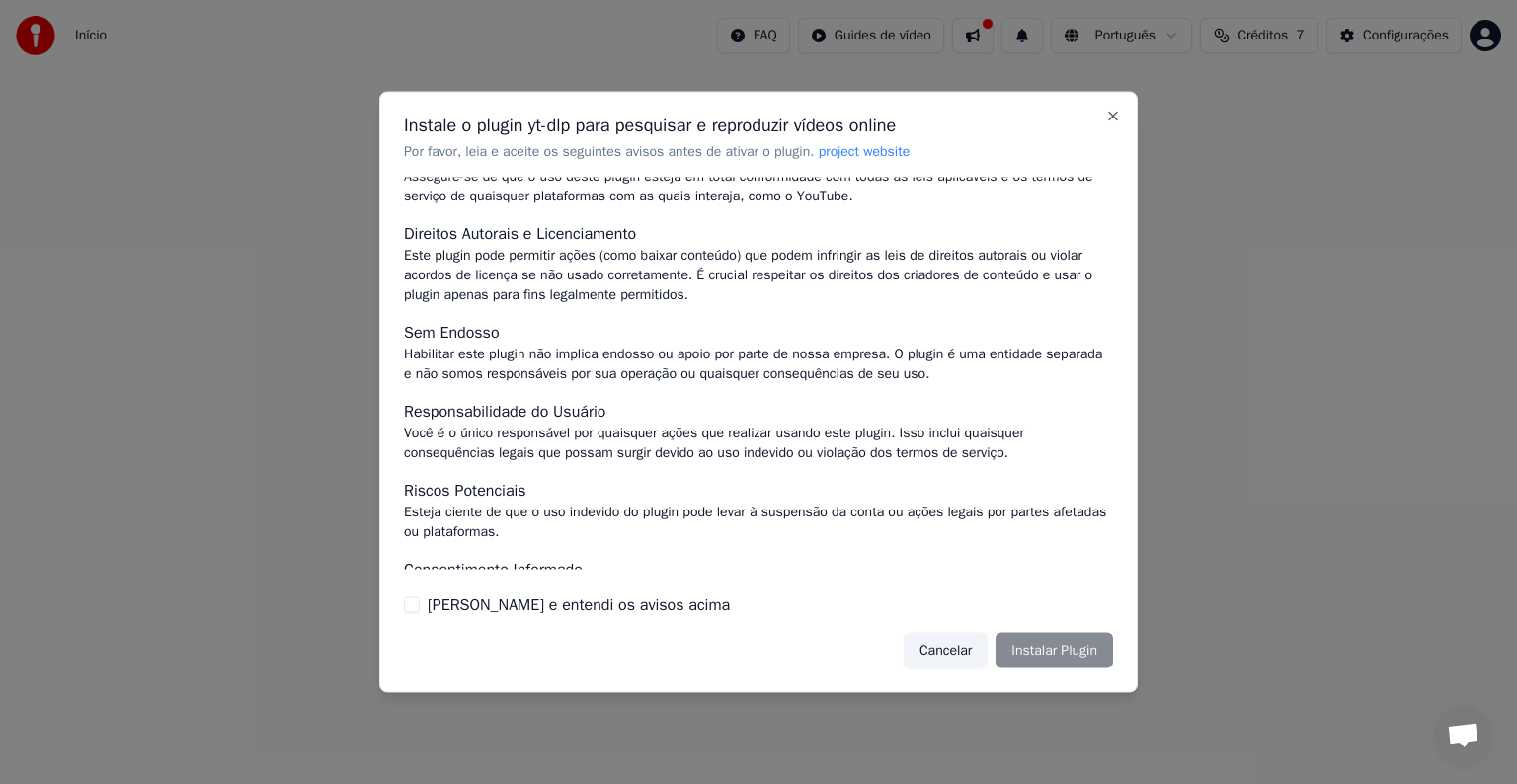 scroll, scrollTop: 86, scrollLeft: 0, axis: vertical 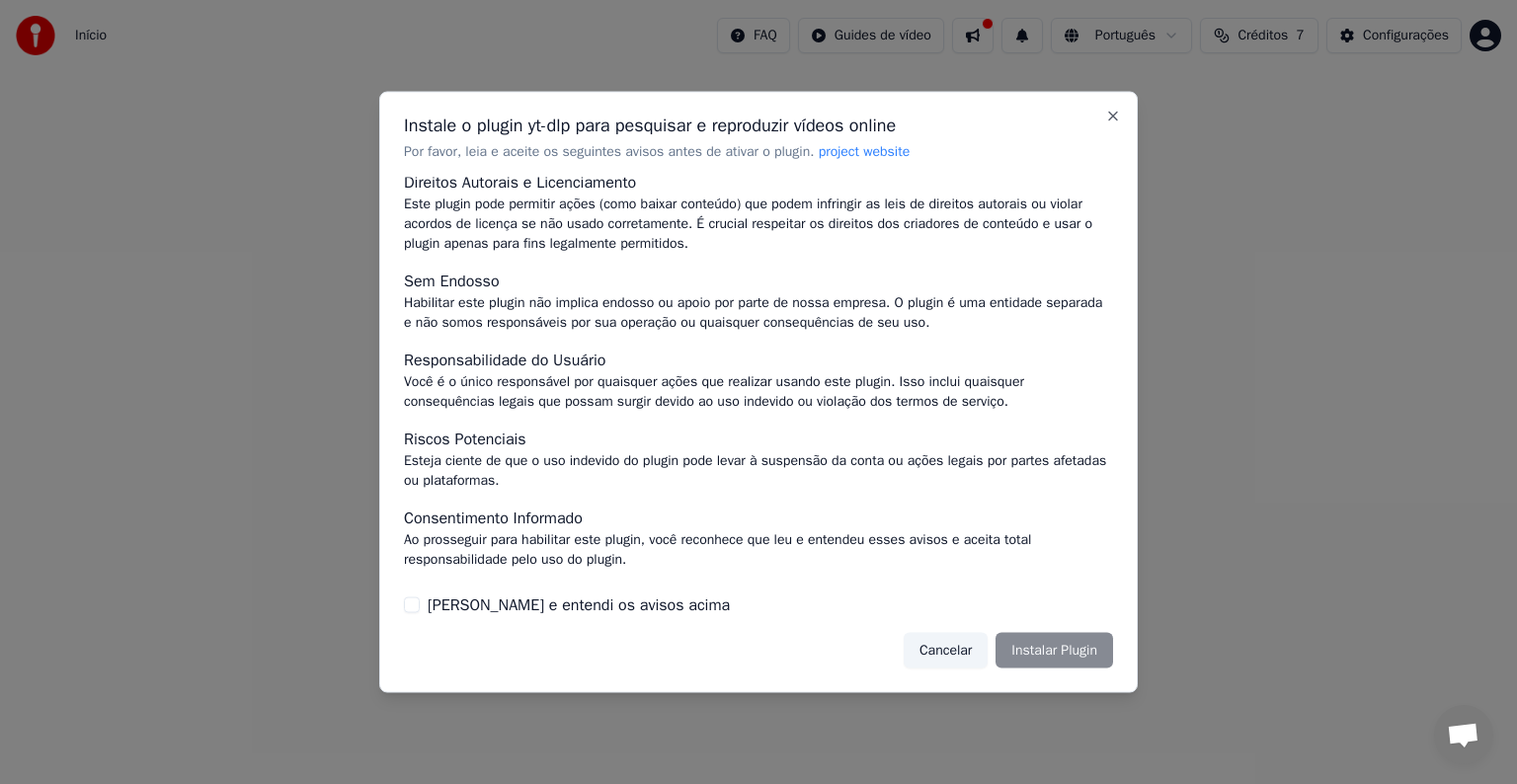 click on "Cancelar Instalar Plugin" at bounding box center (1008, 650) 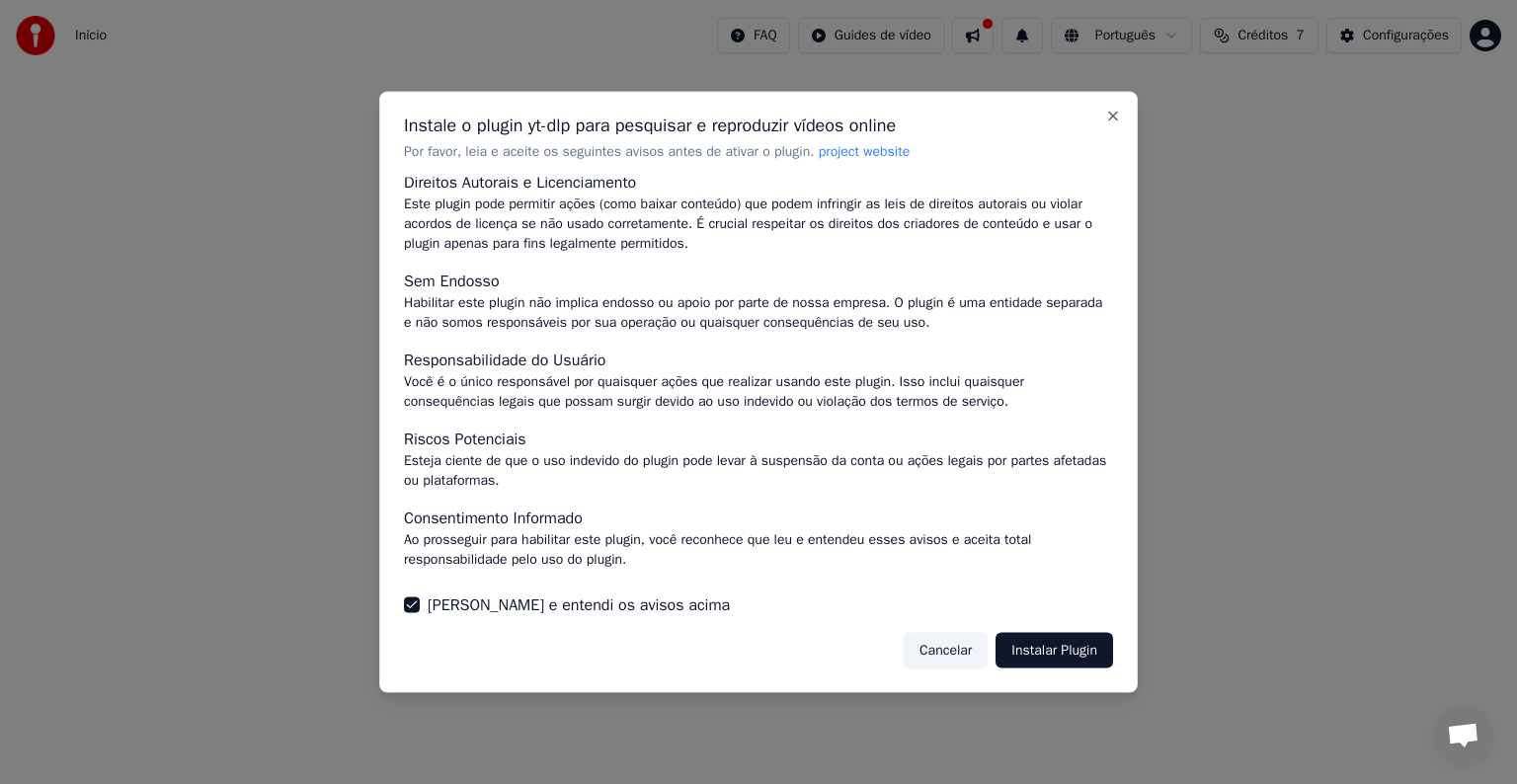 click on "Instalar Plugin" at bounding box center (1054, 650) 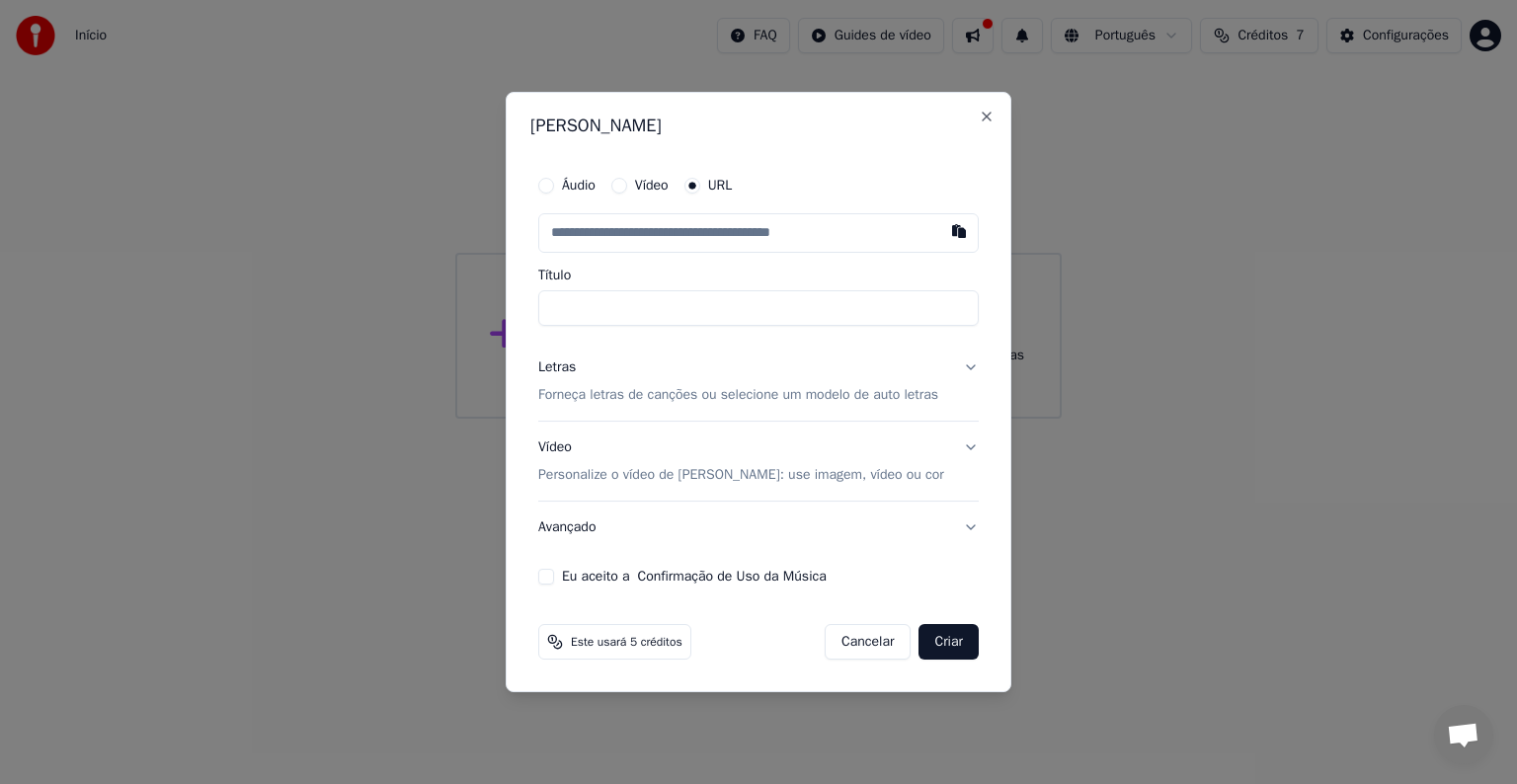 click at bounding box center (758, 233) 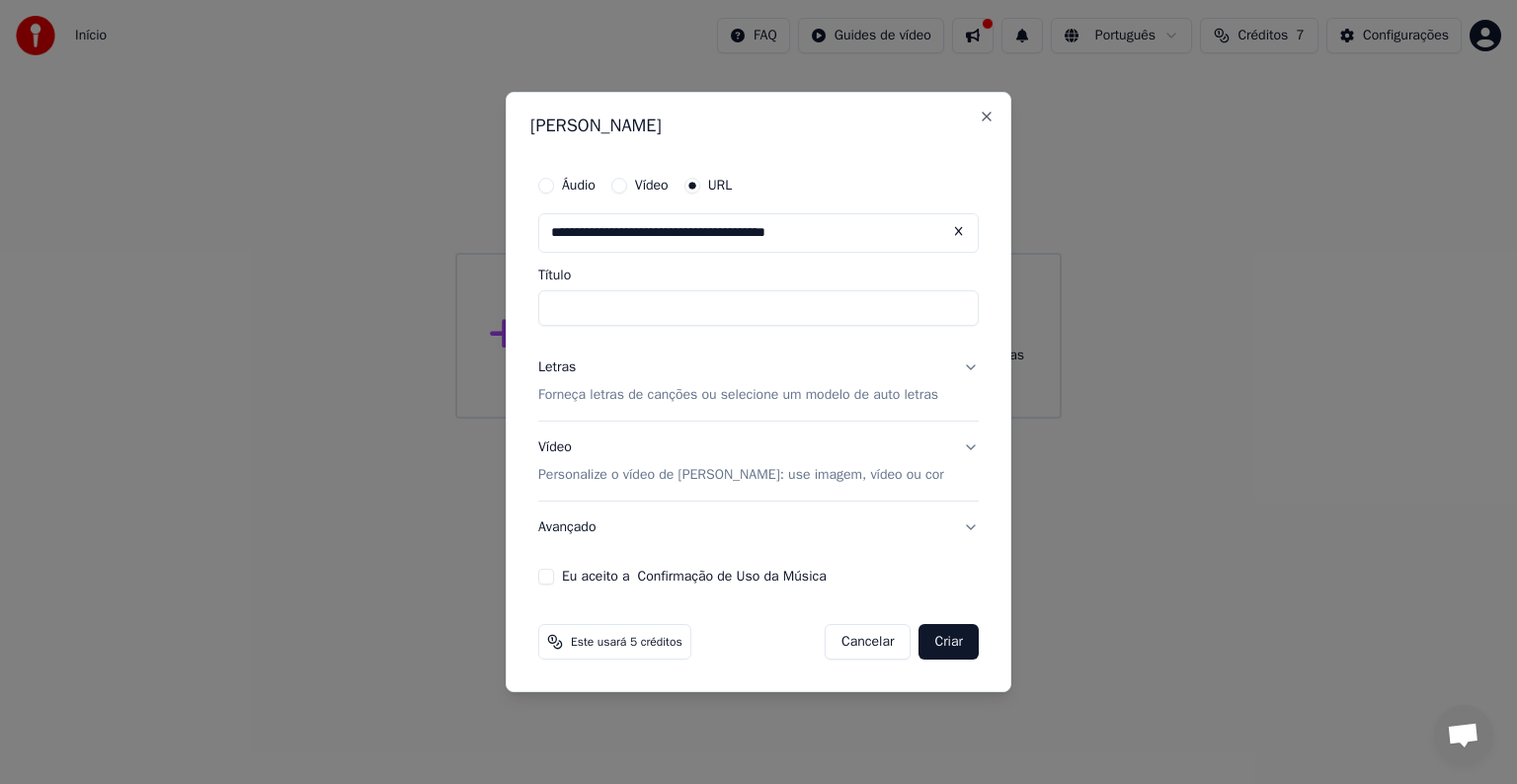 type on "**********" 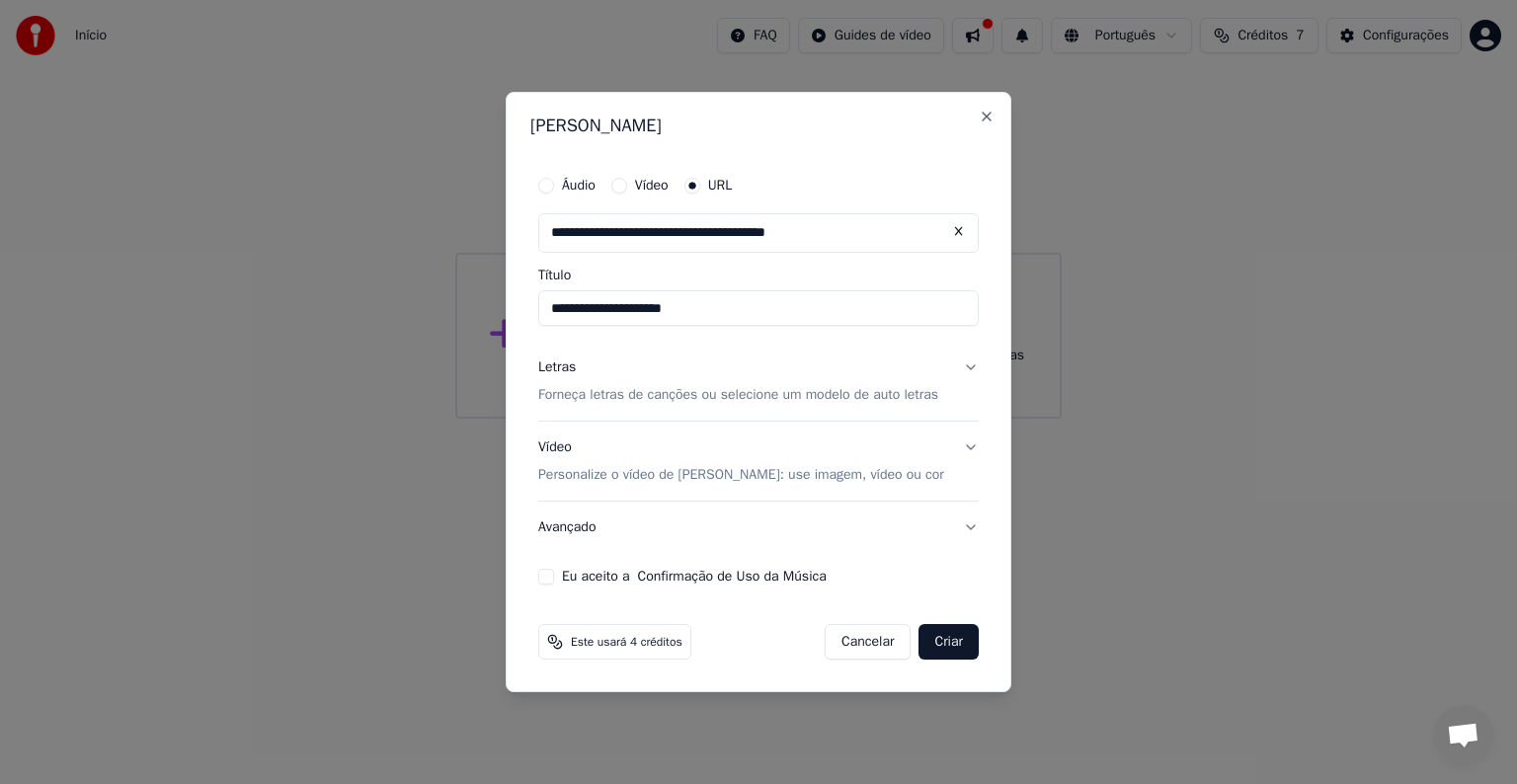 type on "**********" 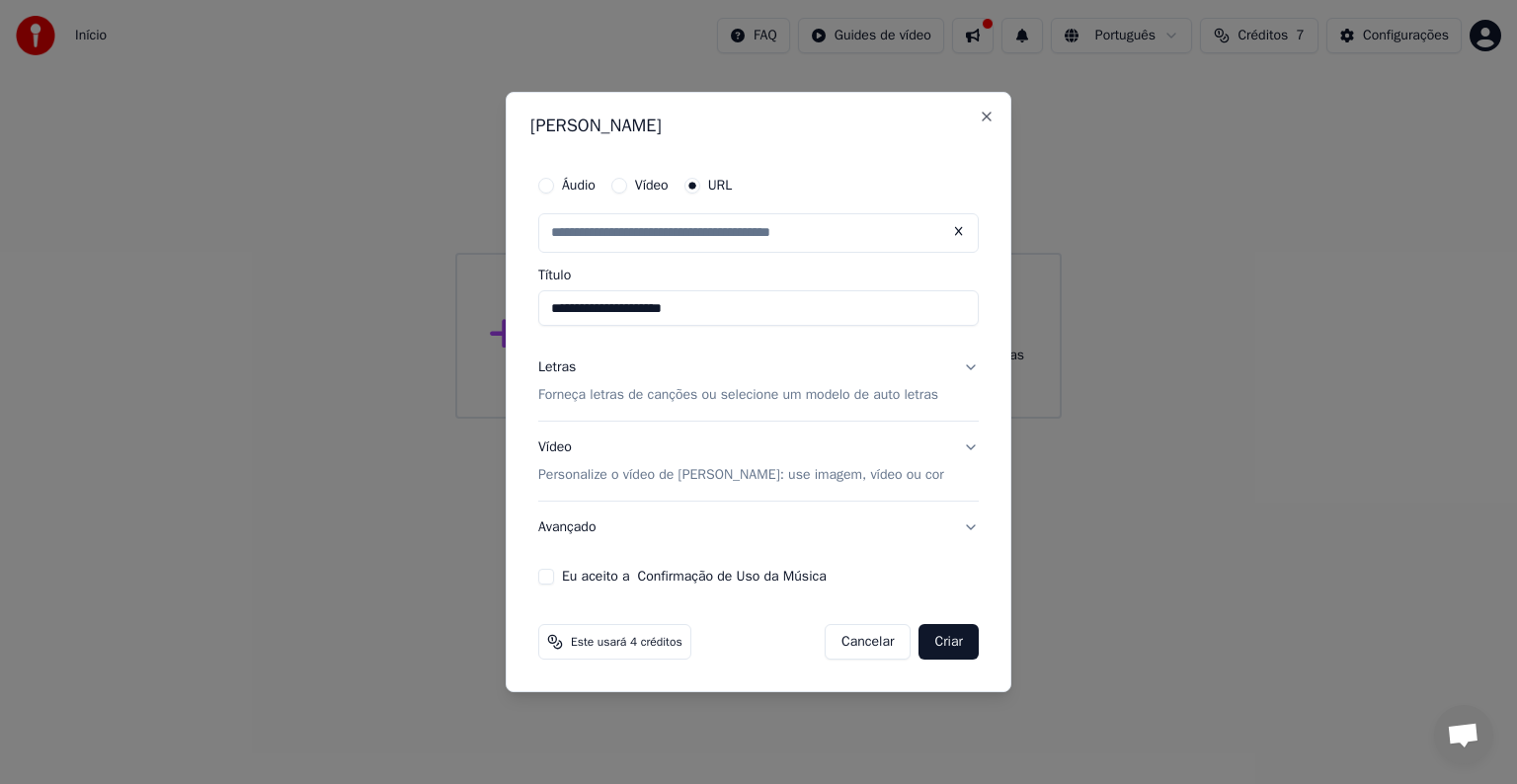 click on "Eu aceito a   Confirmação de Uso da Música" at bounding box center (546, 577) 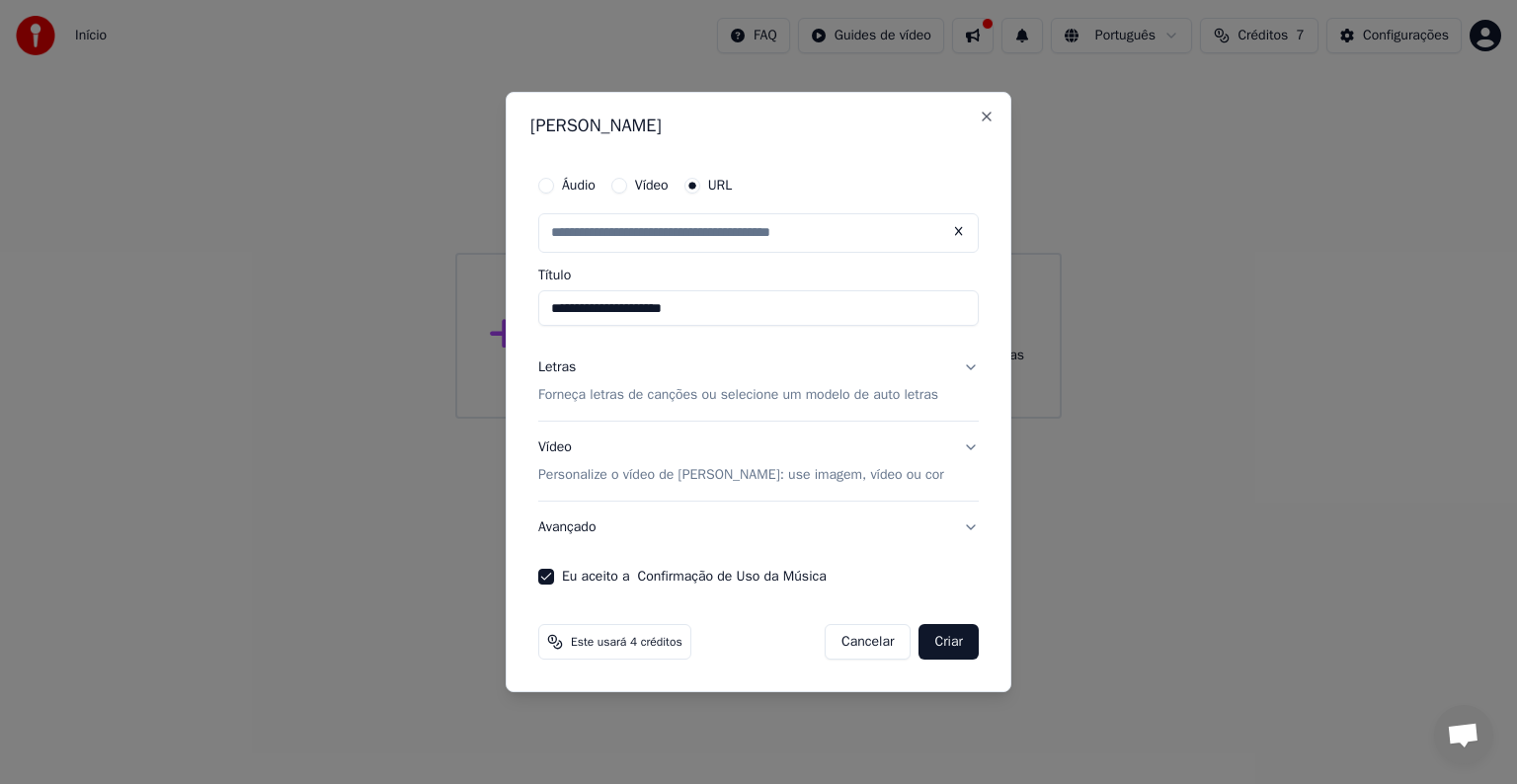 click on "Letras Forneça letras de canções ou selecione um modelo de auto letras" at bounding box center (758, 381) 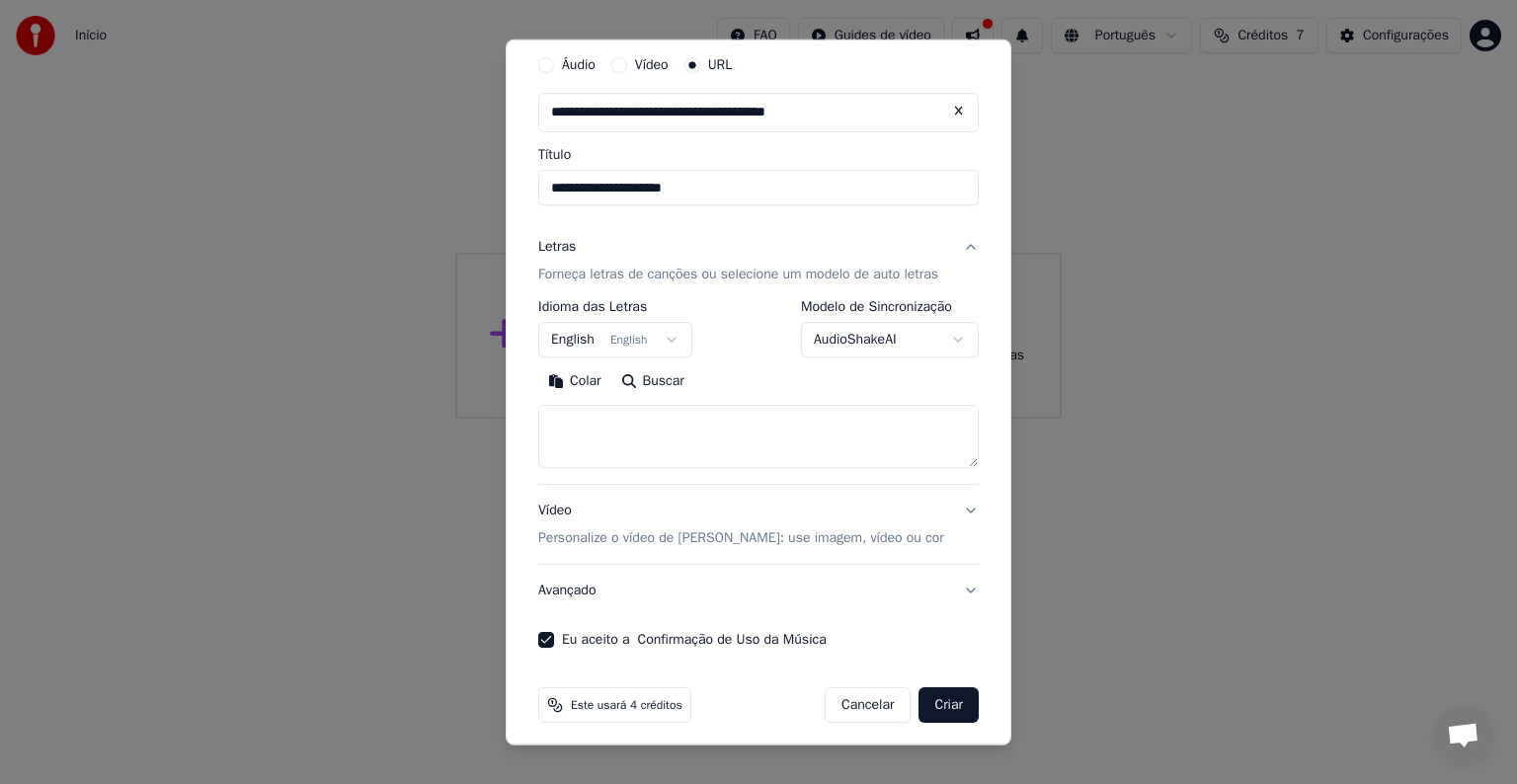 scroll, scrollTop: 77, scrollLeft: 0, axis: vertical 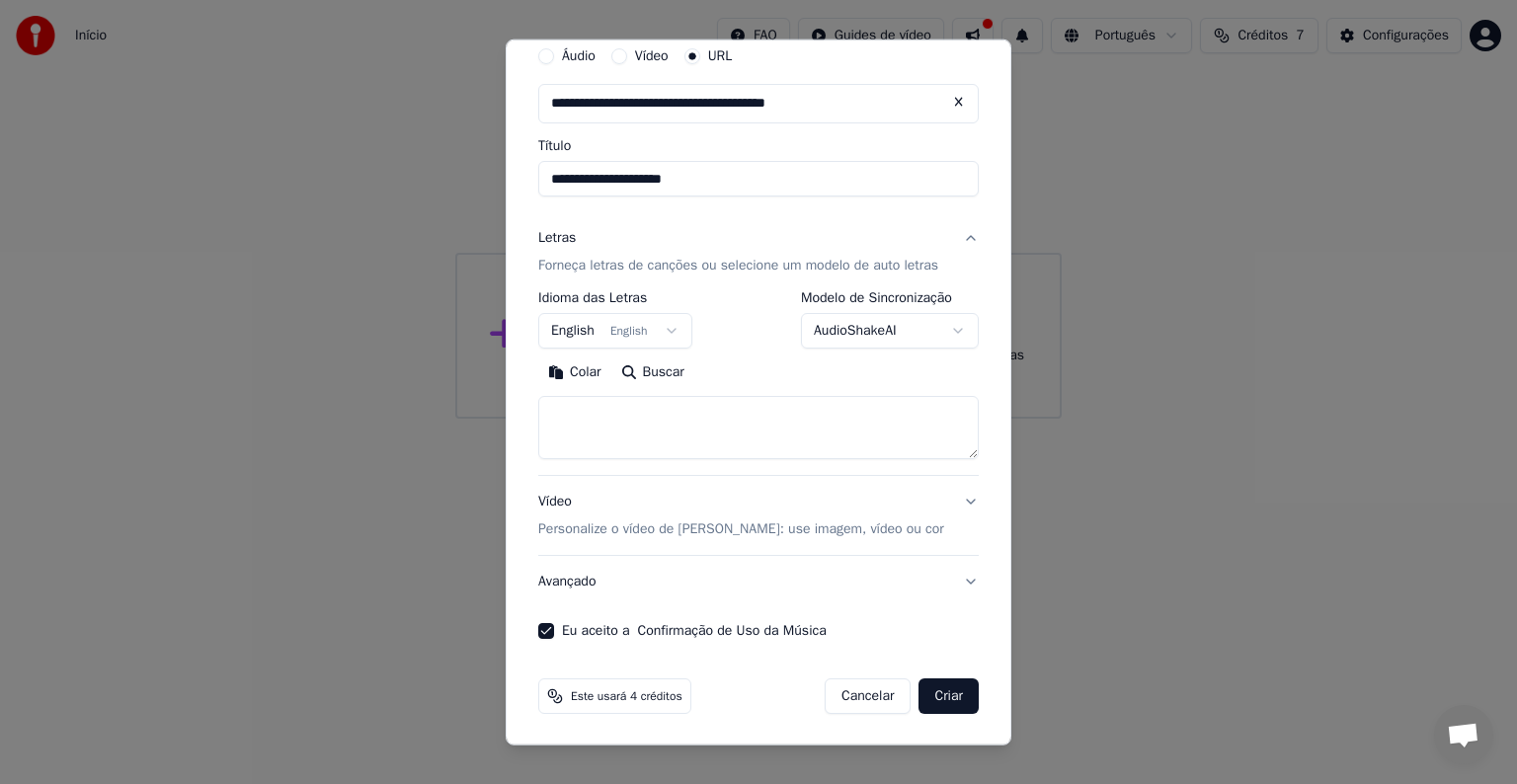 click on "**********" at bounding box center [758, 209] 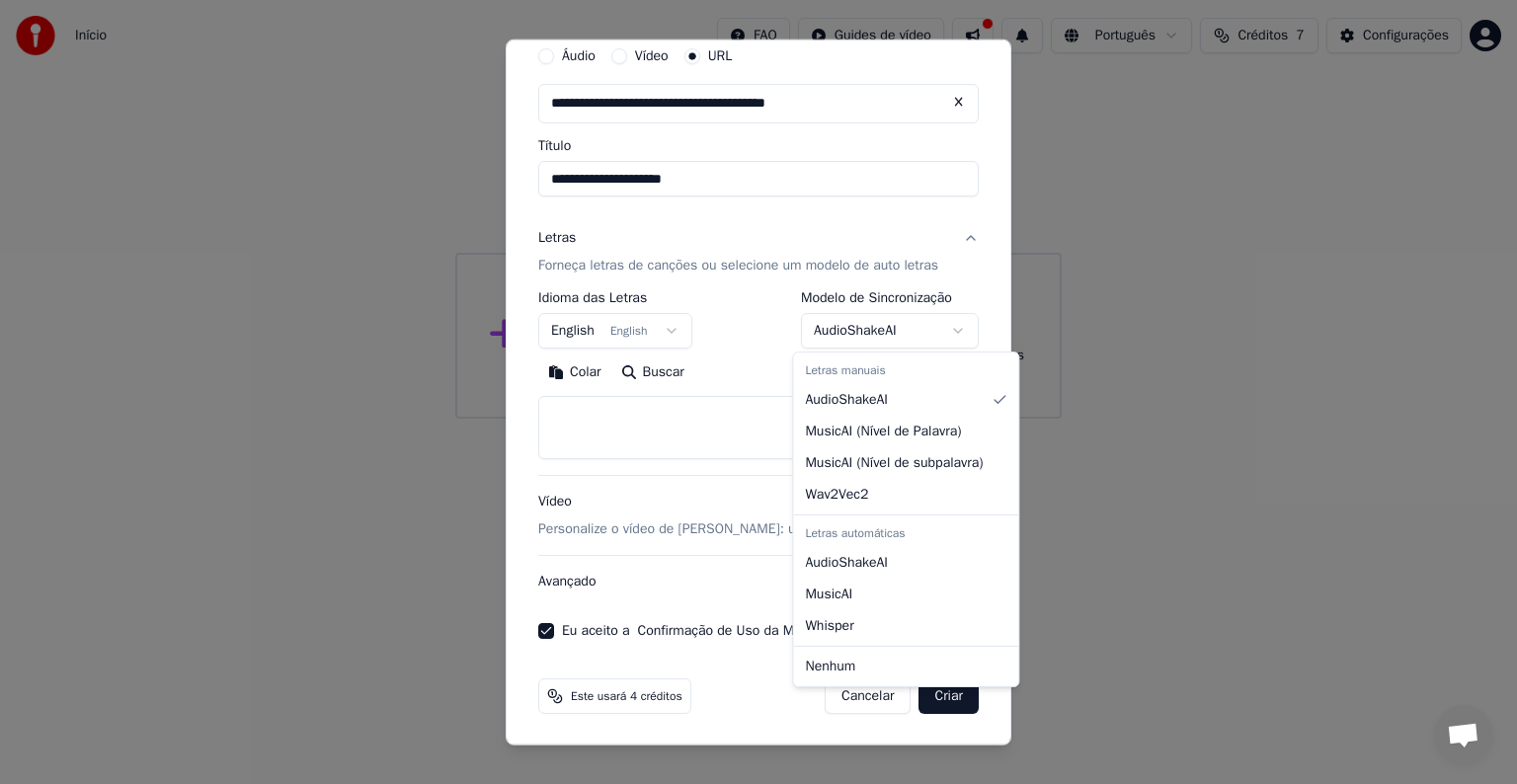 click on "**********" at bounding box center (758, 209) 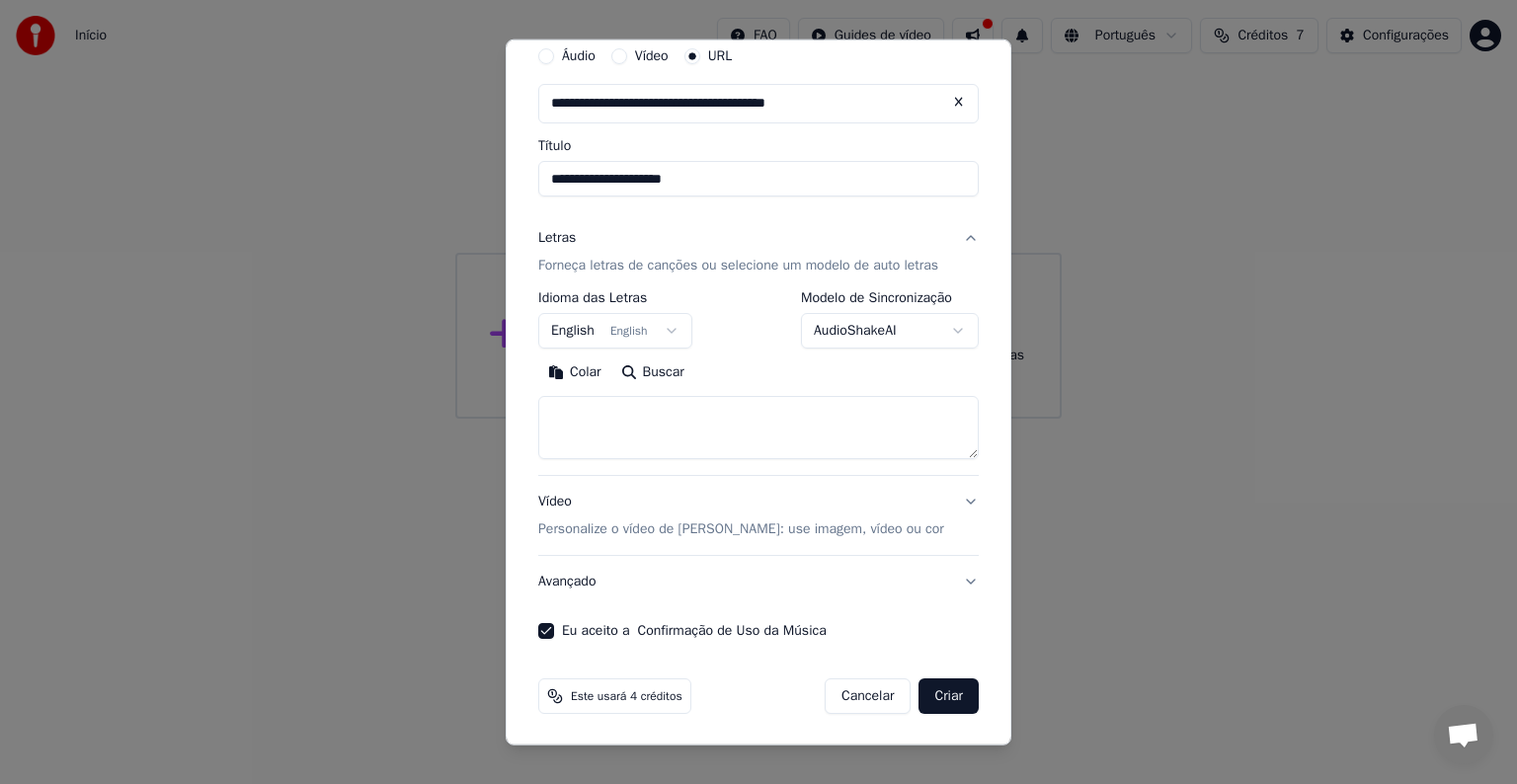 click at bounding box center (758, 428) 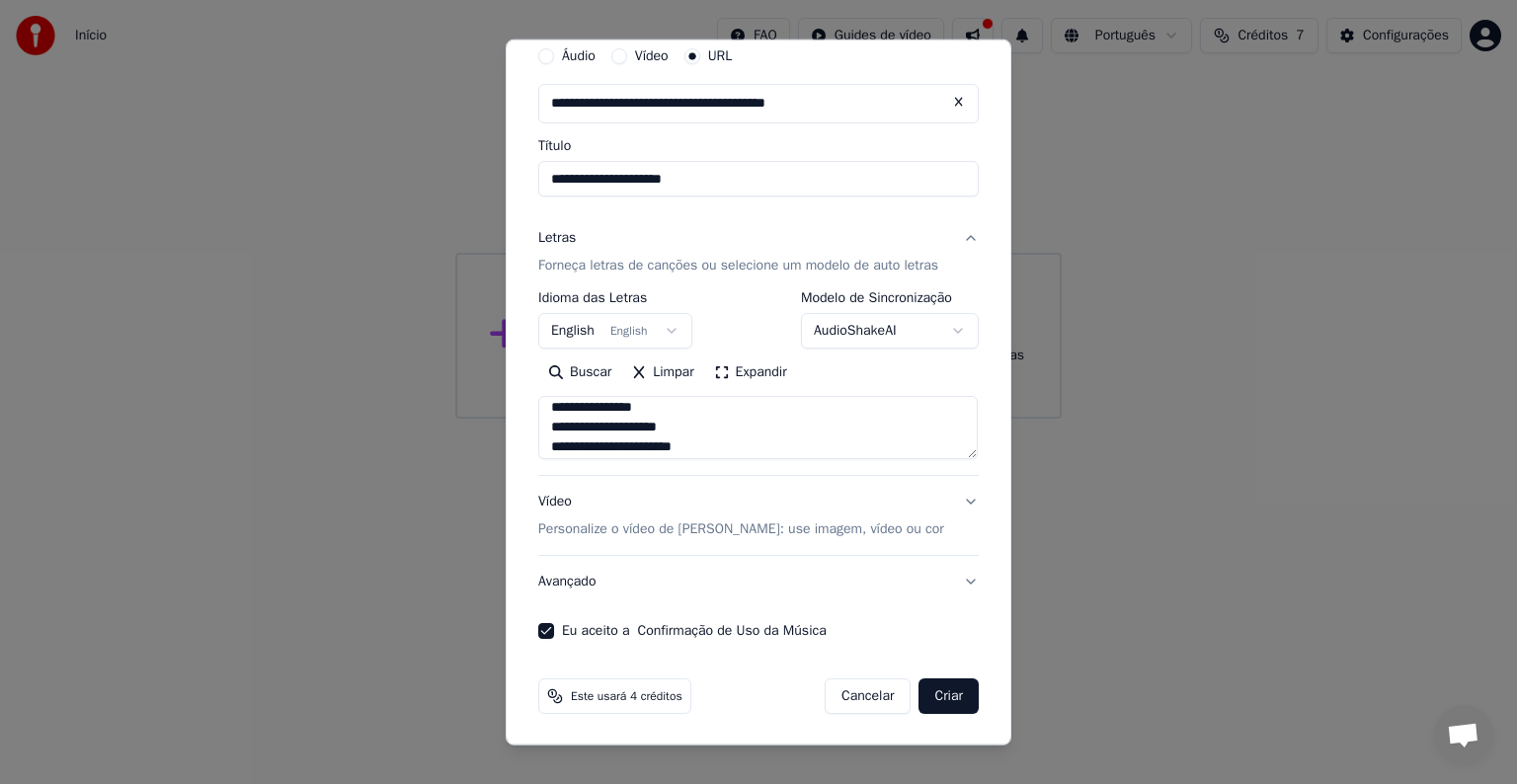 scroll, scrollTop: 428, scrollLeft: 0, axis: vertical 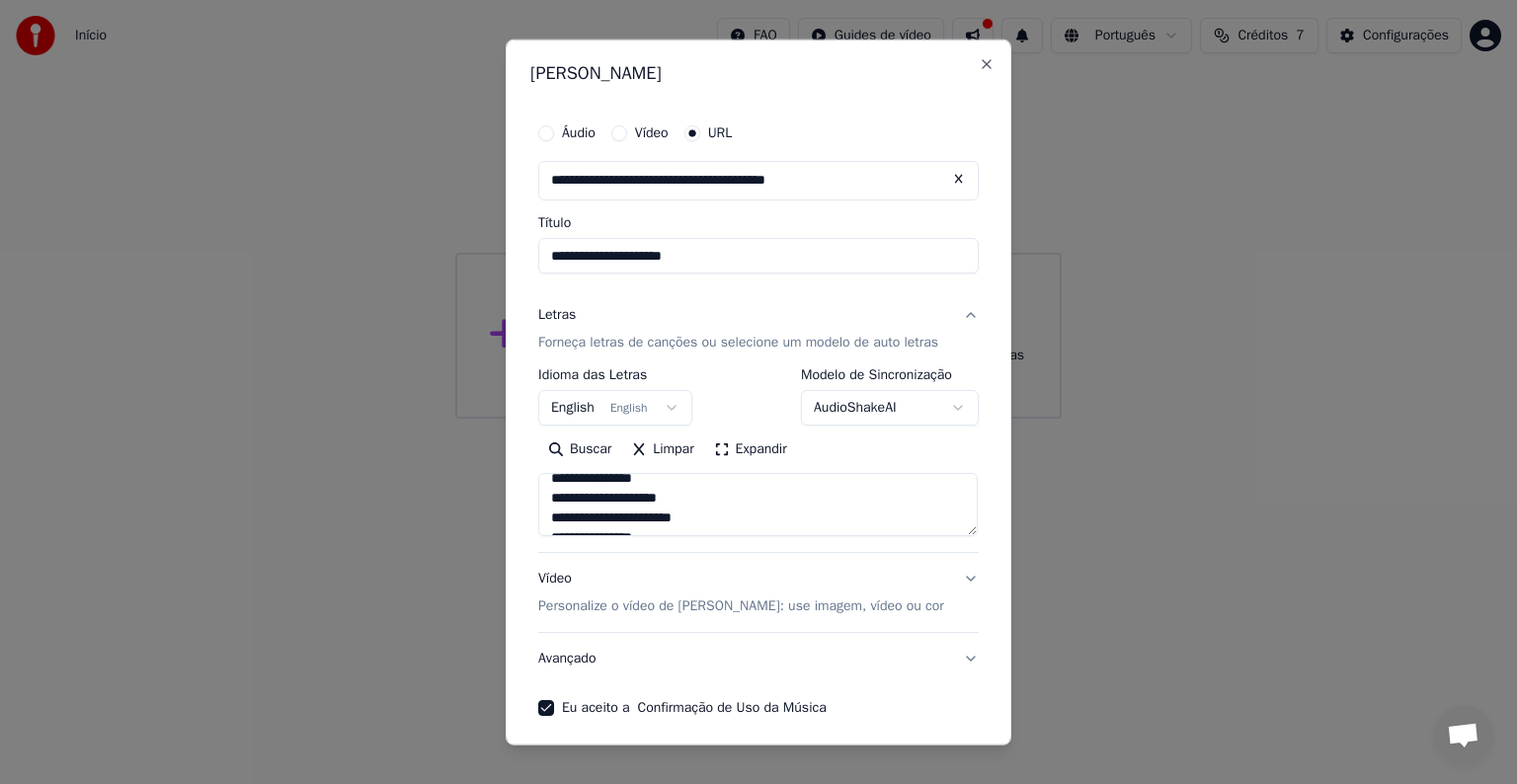 type on "**********" 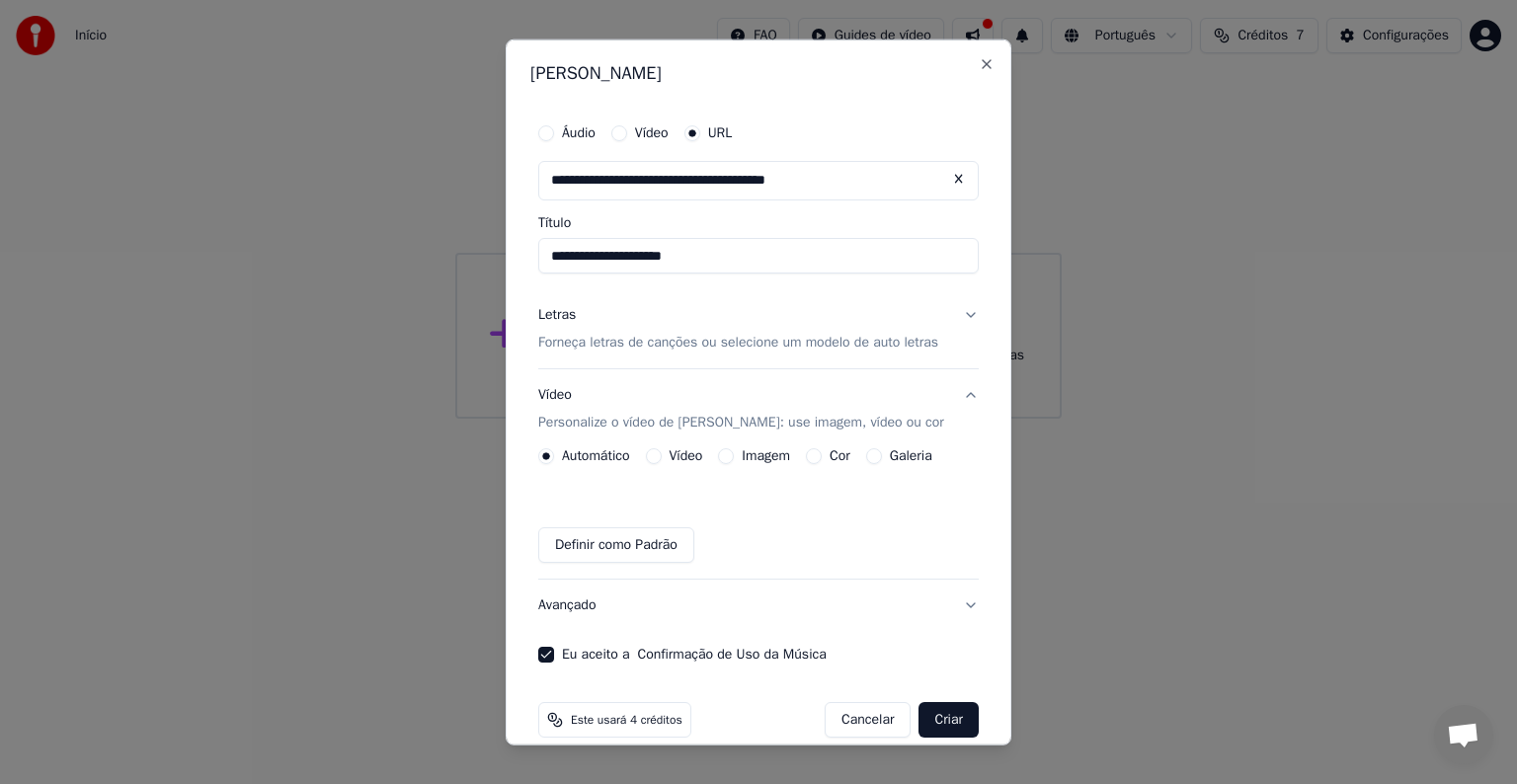 click on "Imagem" at bounding box center (726, 456) 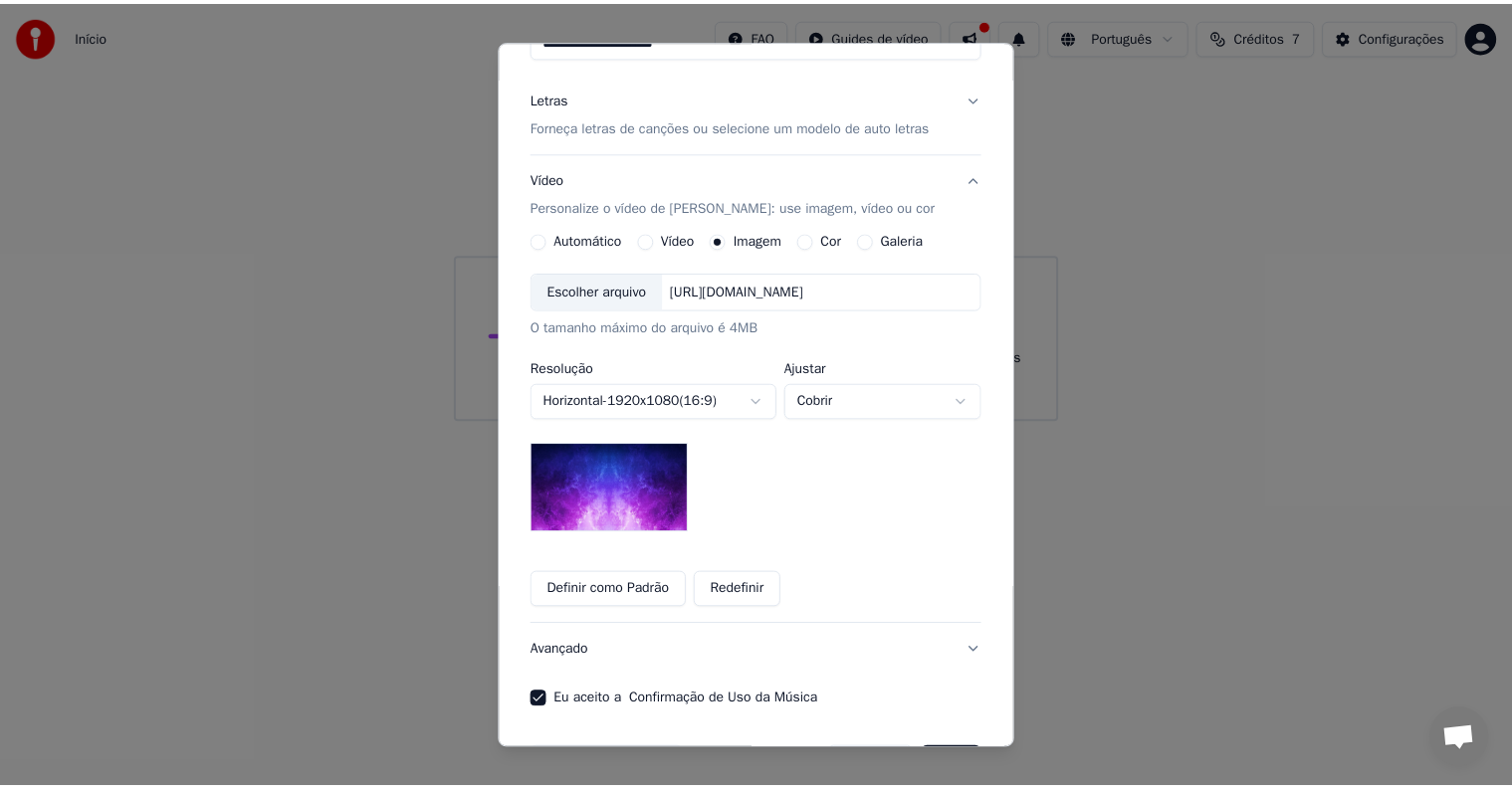 scroll, scrollTop: 285, scrollLeft: 0, axis: vertical 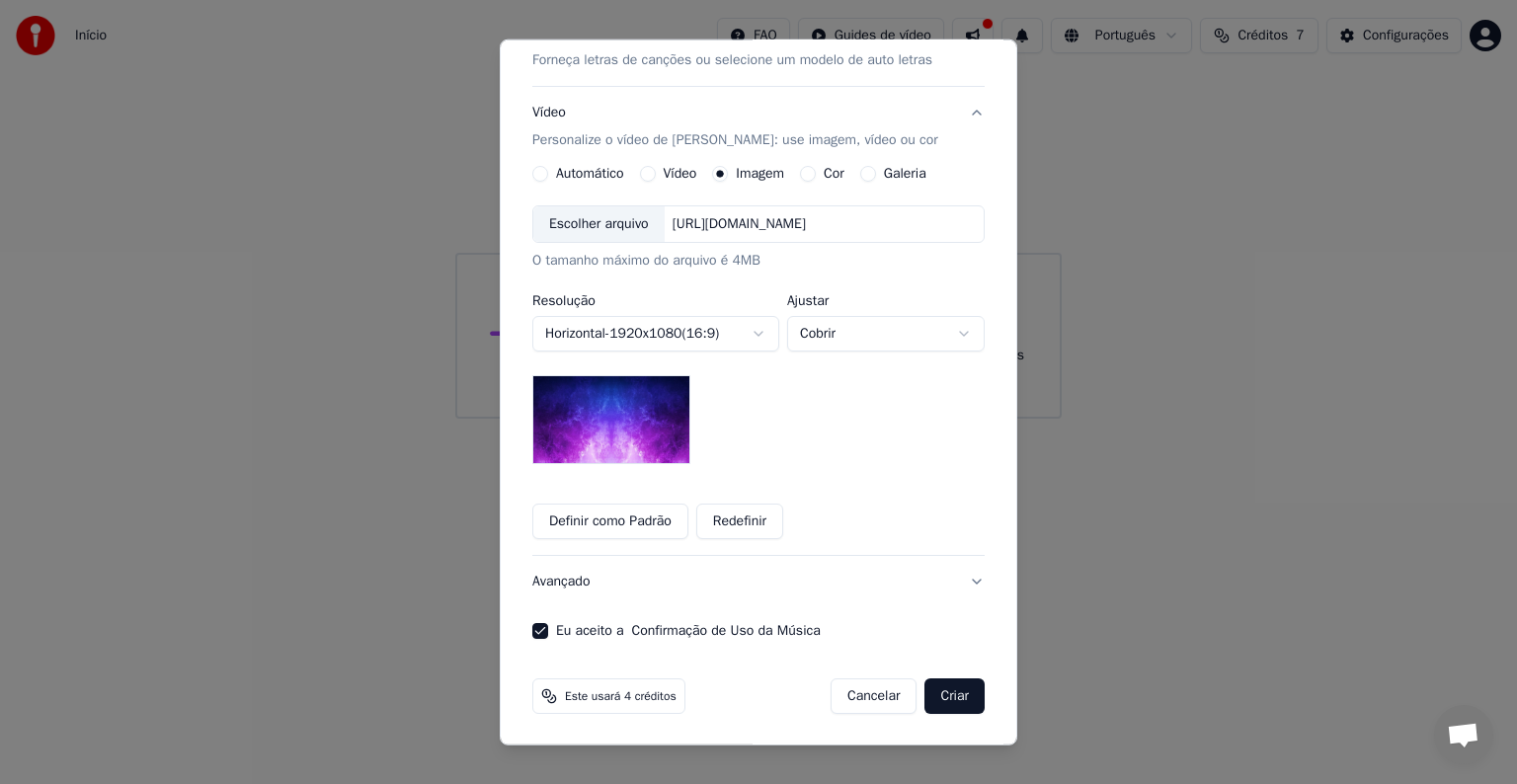 click at bounding box center (611, 420) 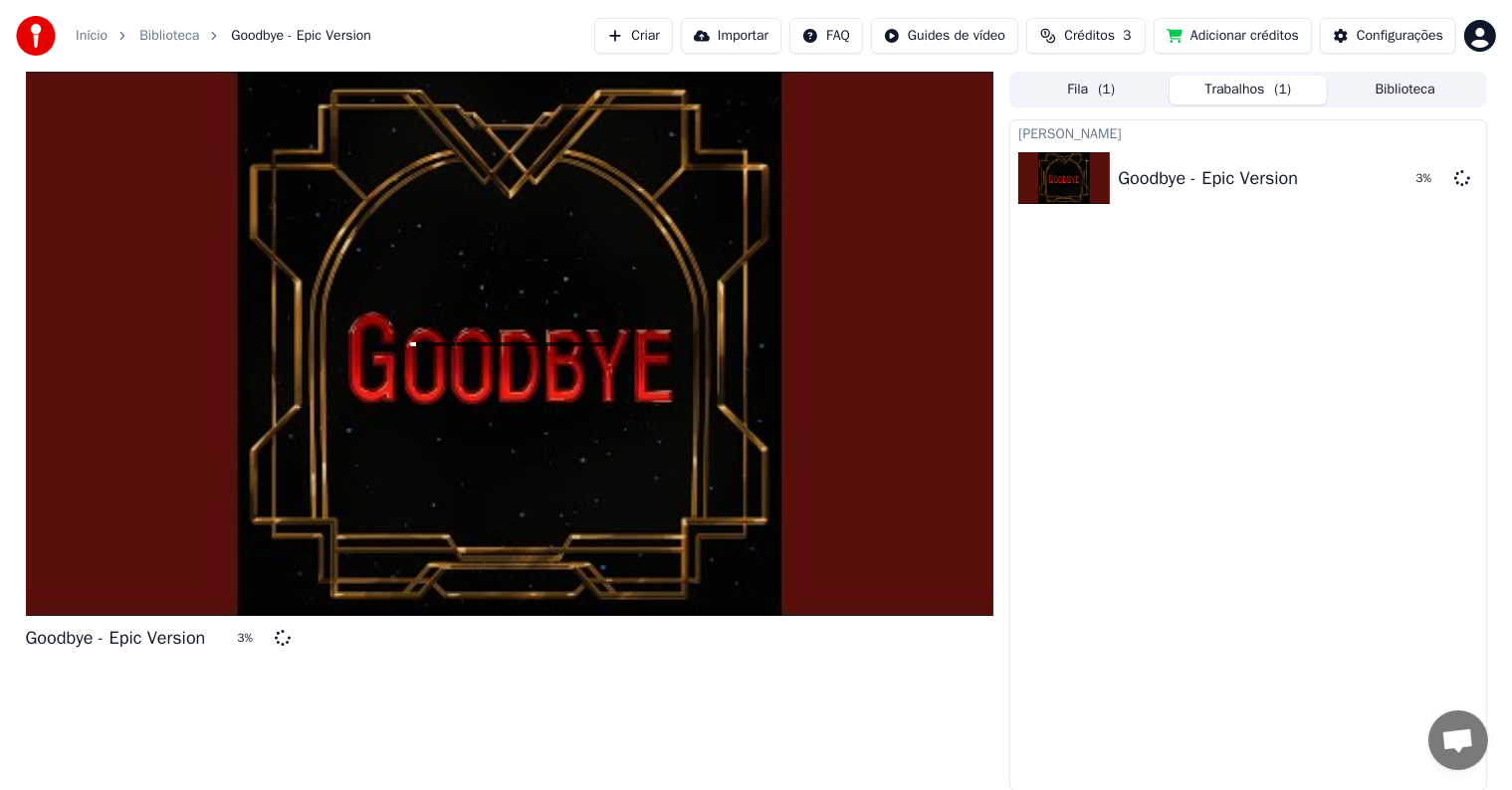 scroll, scrollTop: 0, scrollLeft: 0, axis: both 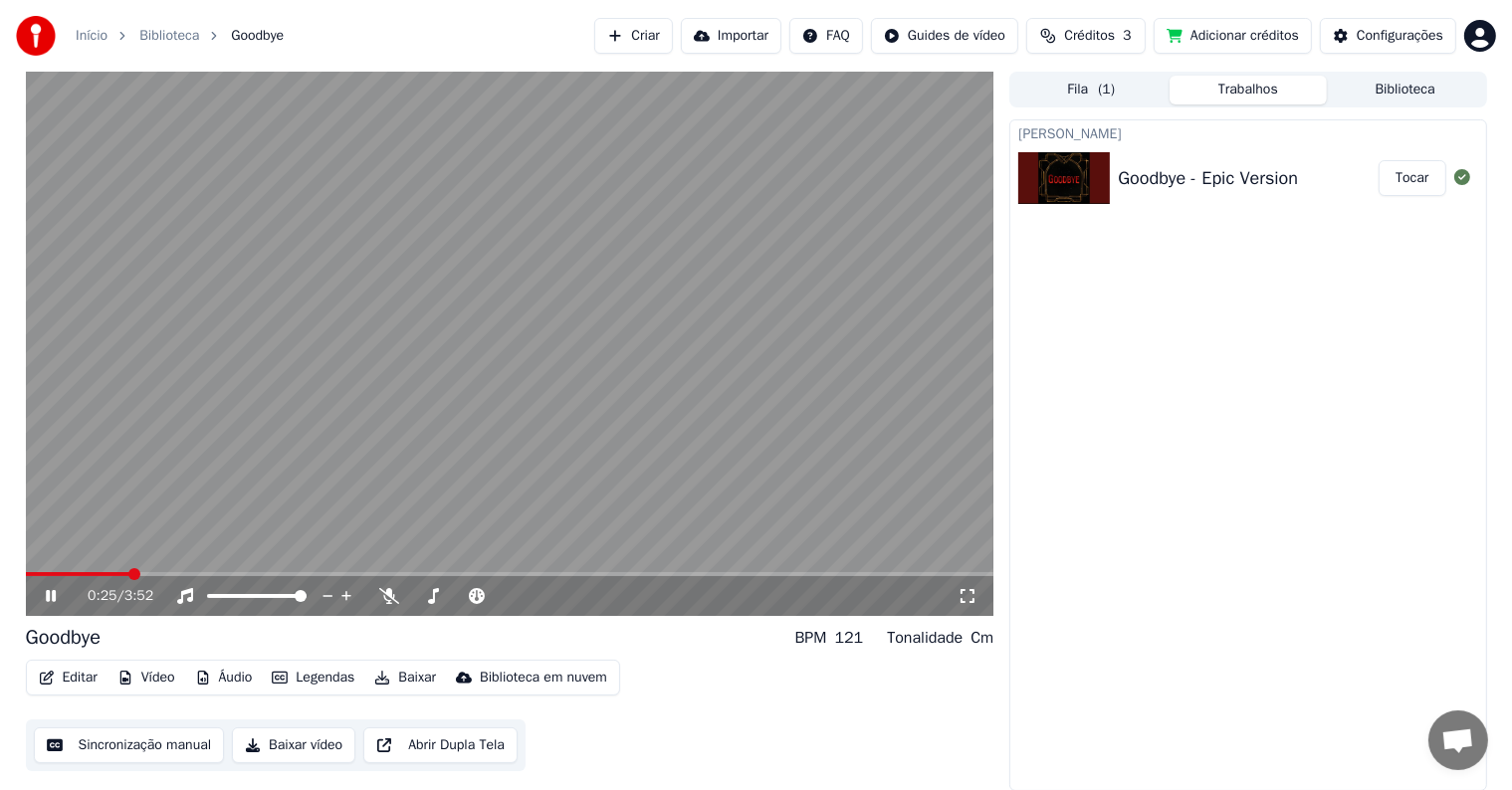click on "Vídeo" at bounding box center (146, 678) 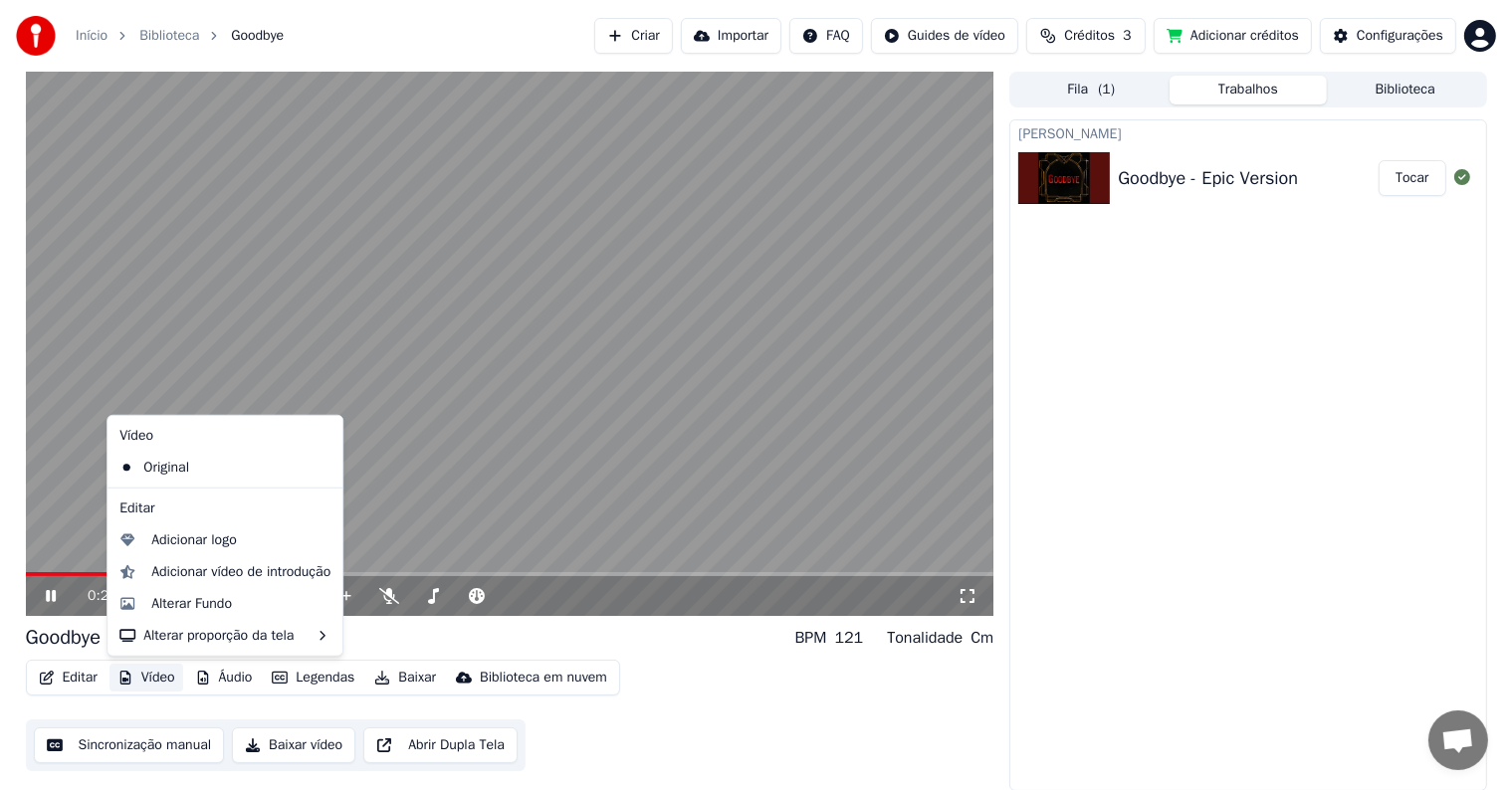 click on "Vídeo" at bounding box center [146, 678] 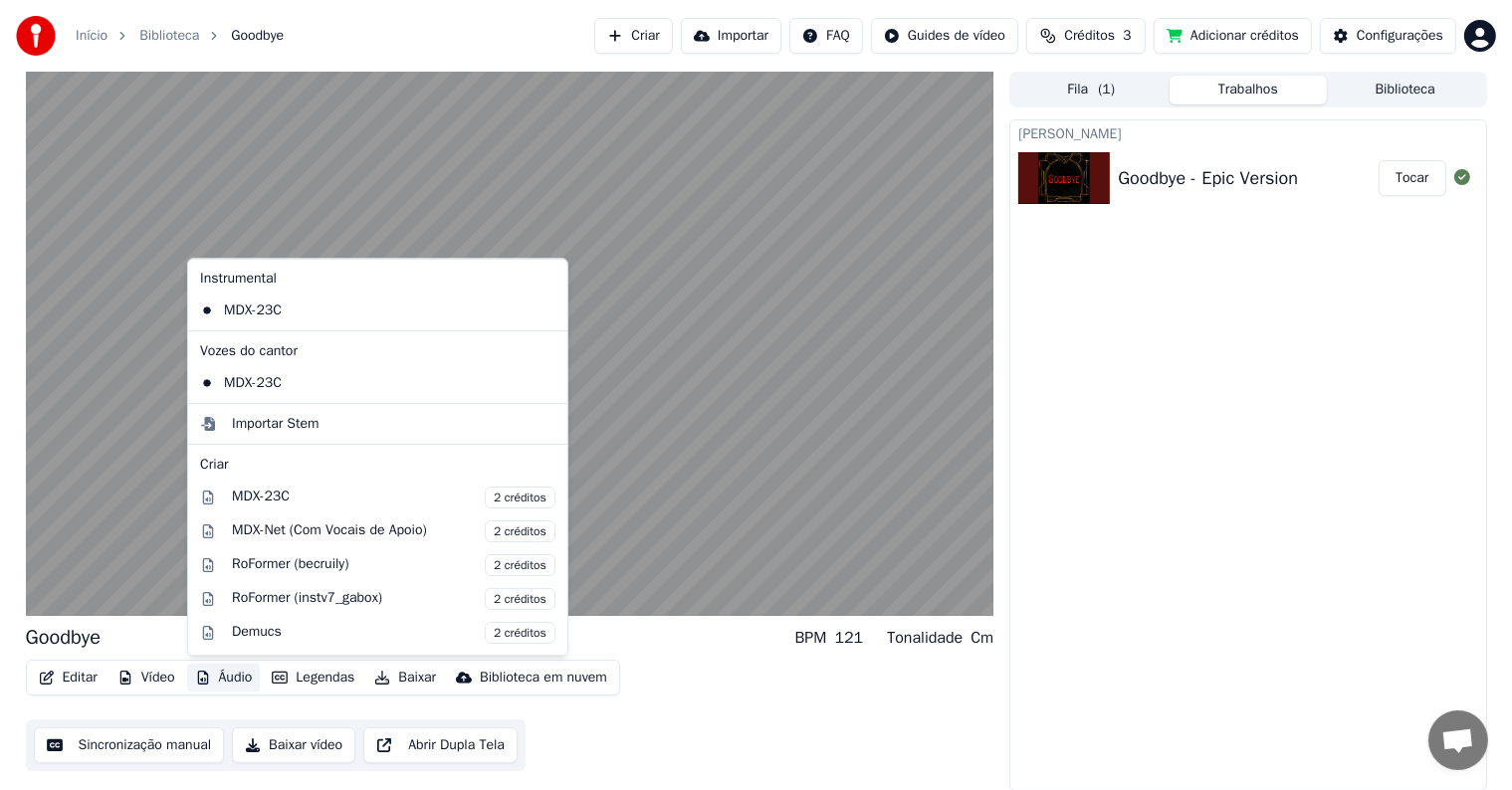 click on "Áudio" at bounding box center [224, 678] 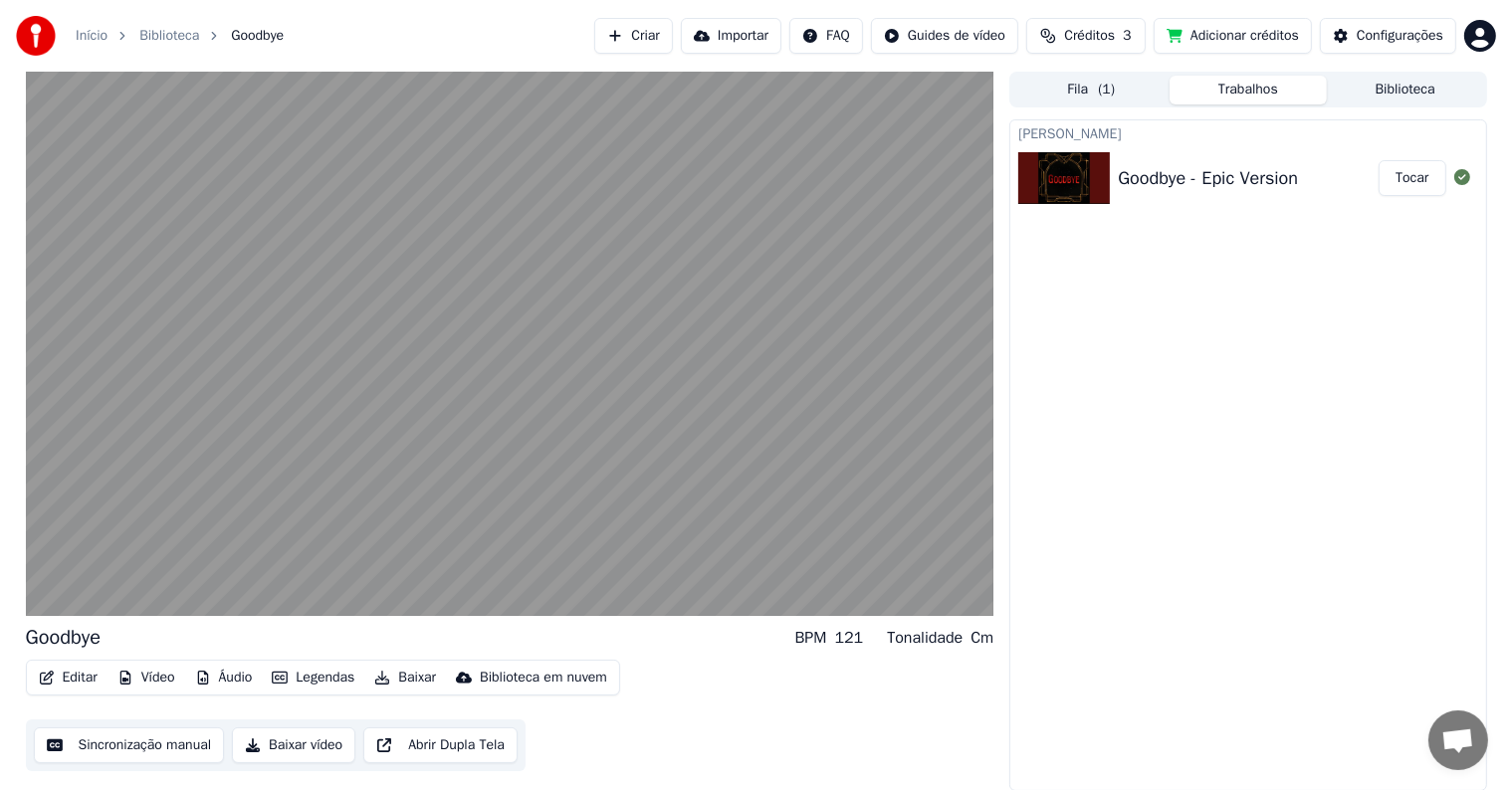 click on "Legendas" at bounding box center [313, 678] 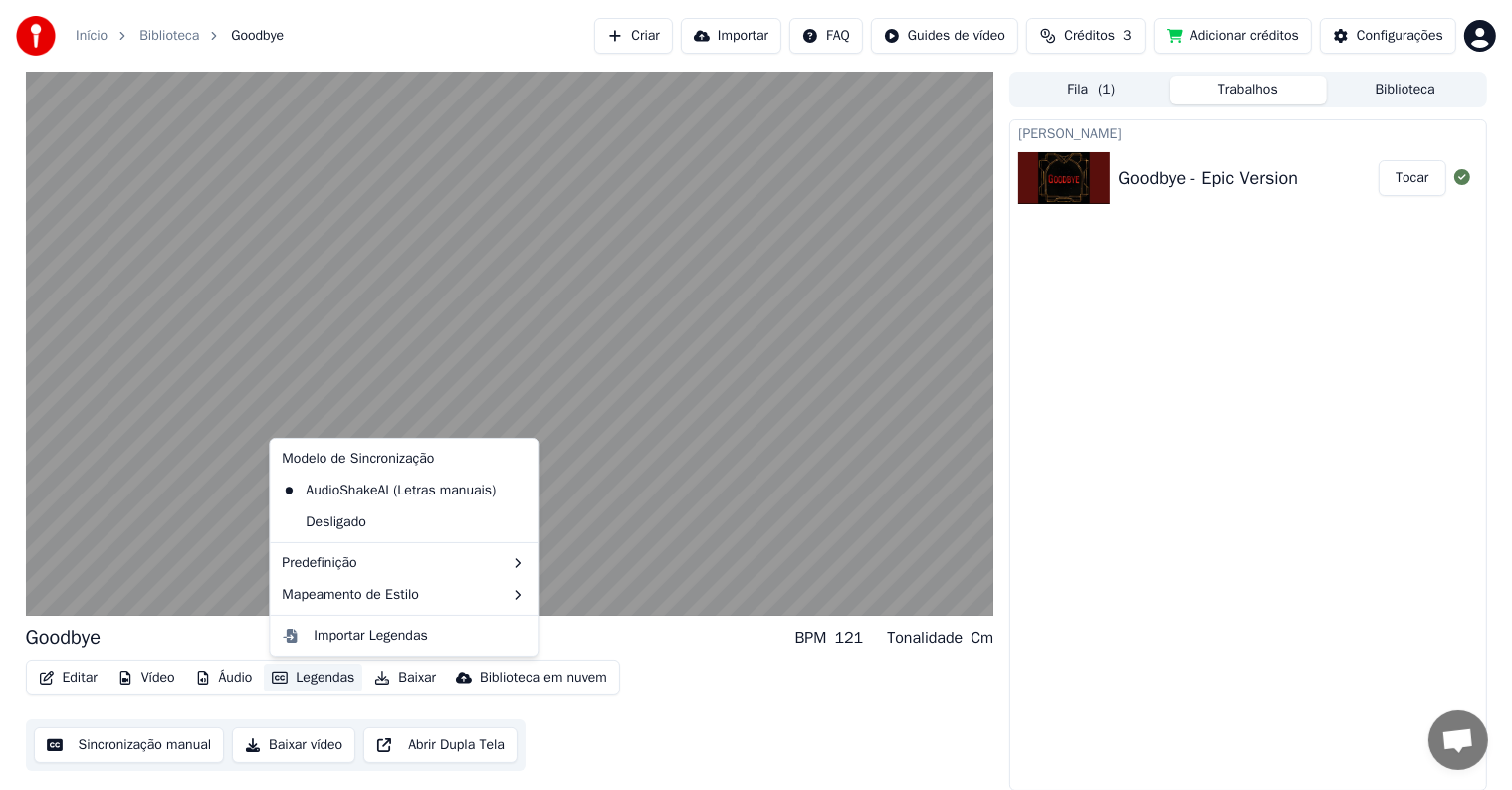 click on "Goodbye BPM 121 Tonalidade Cm" at bounding box center (510, 638) 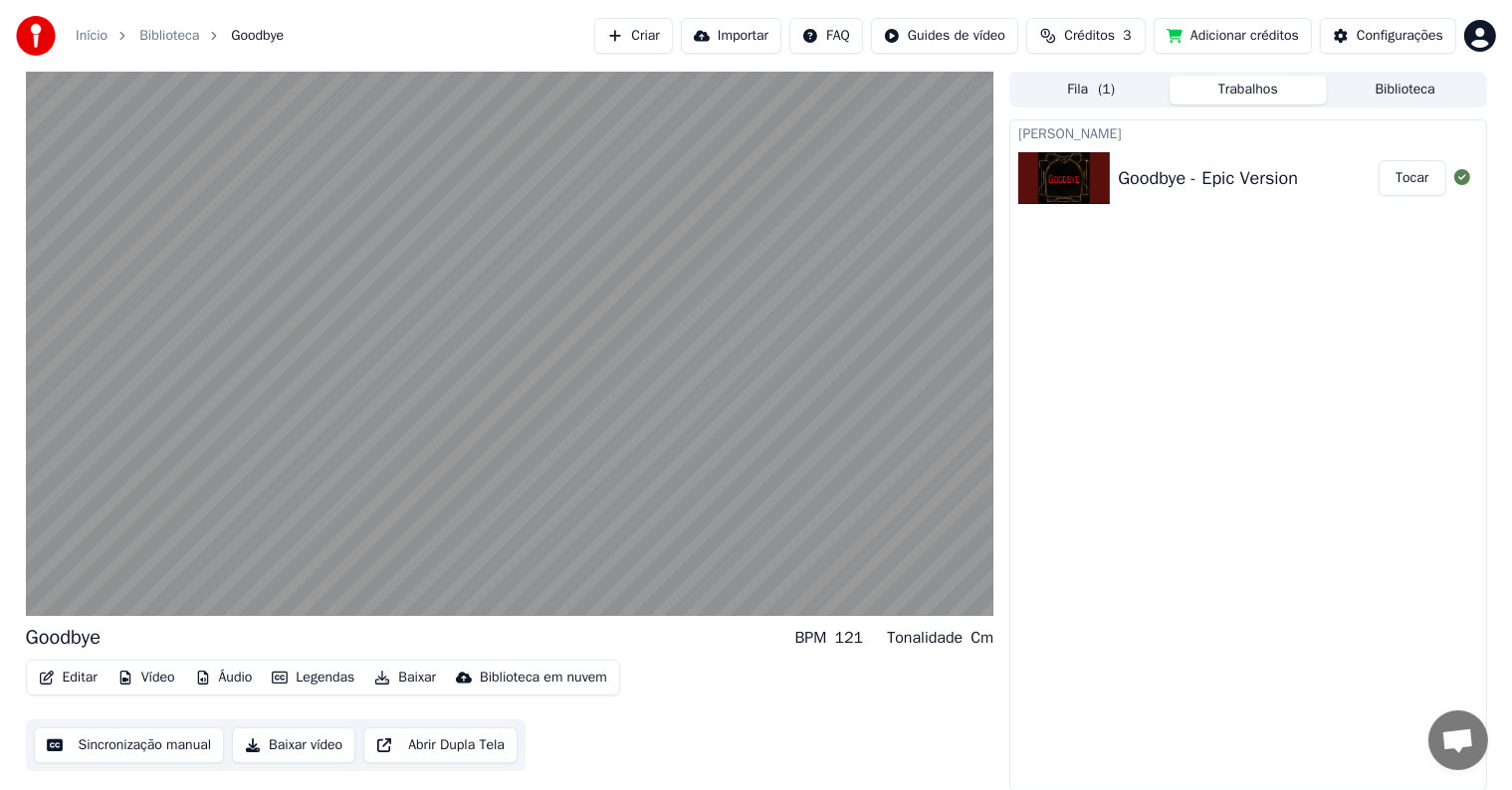 scroll, scrollTop: 0, scrollLeft: 0, axis: both 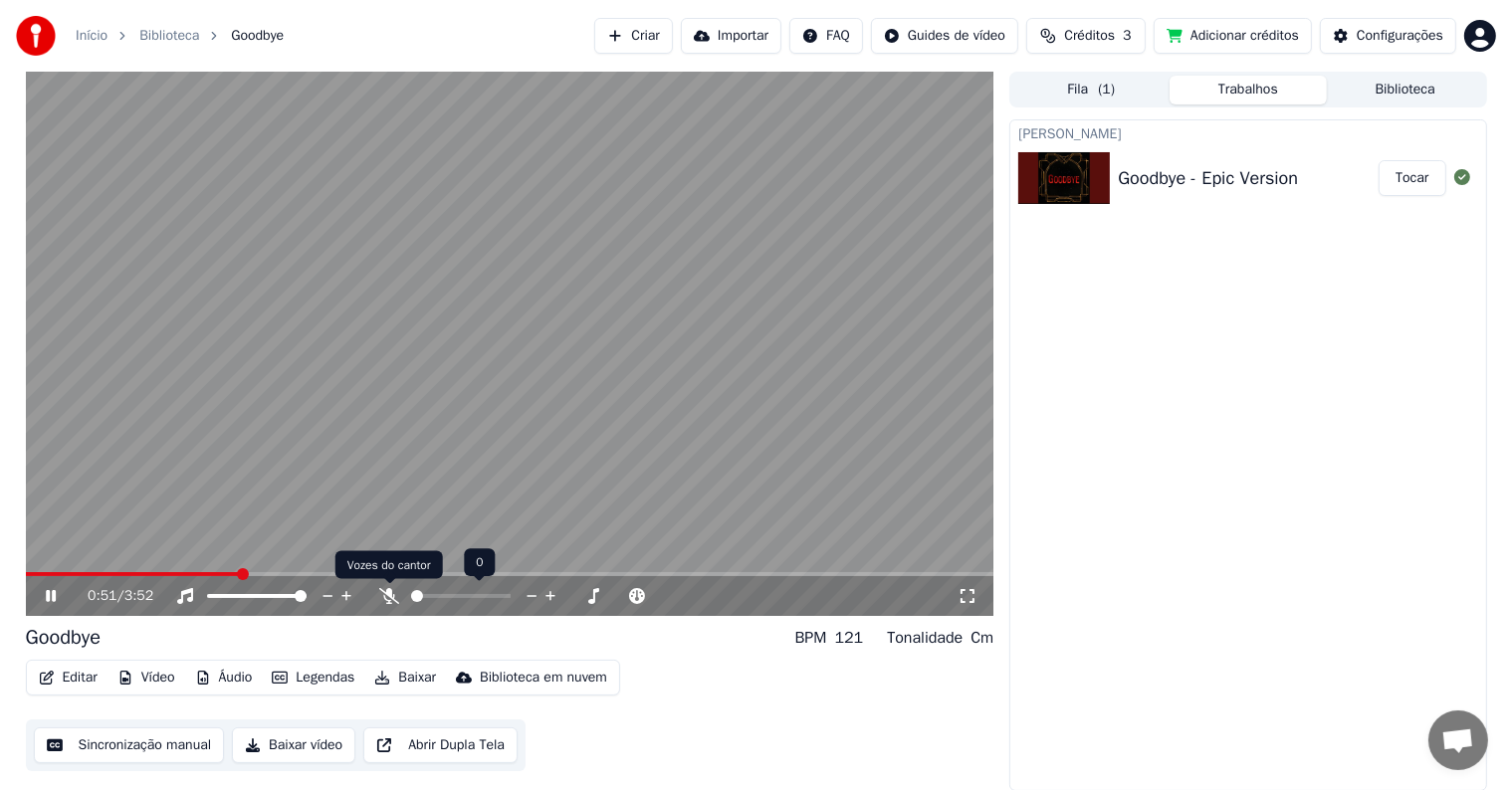 click 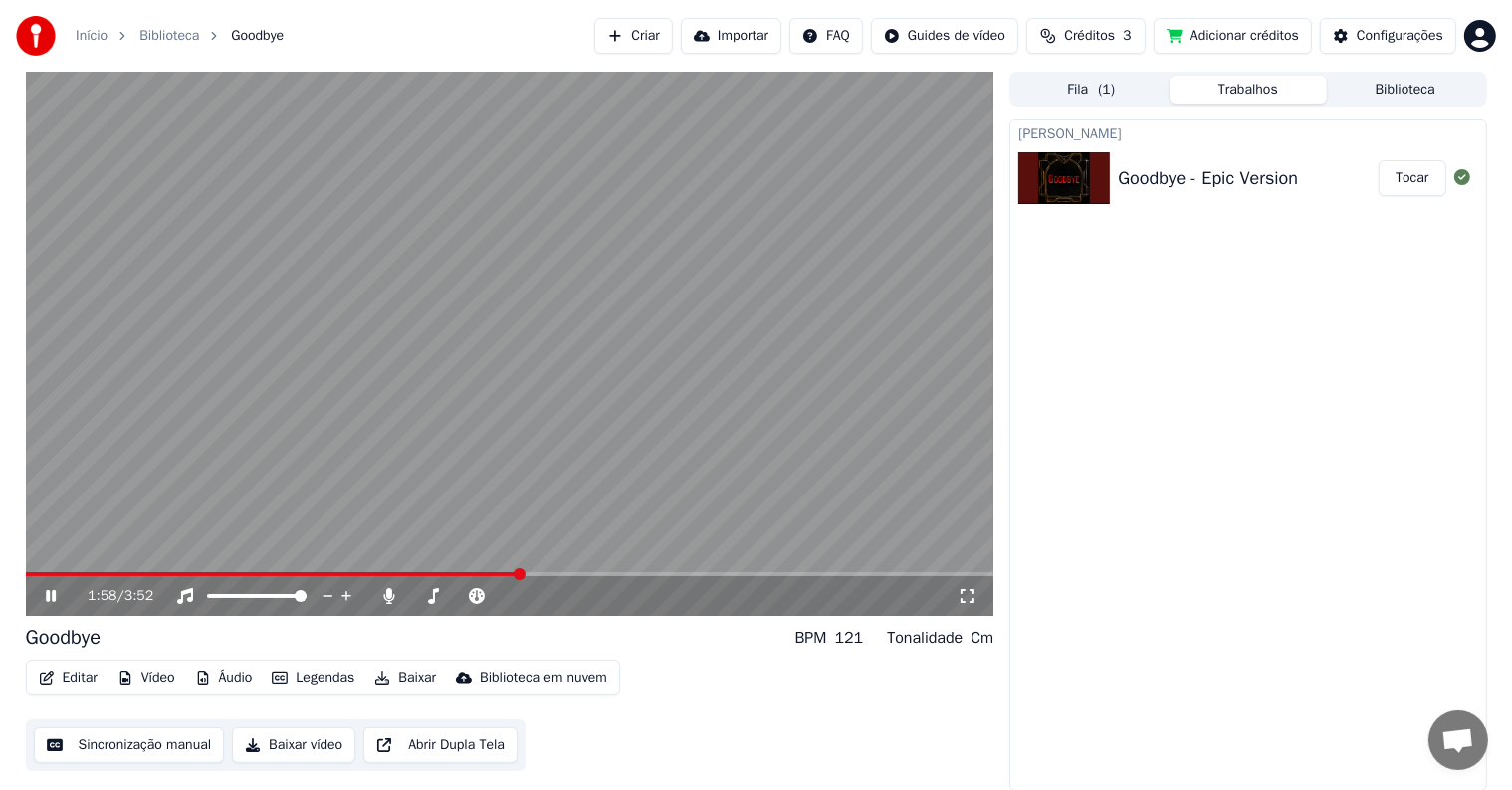 scroll, scrollTop: 0, scrollLeft: 0, axis: both 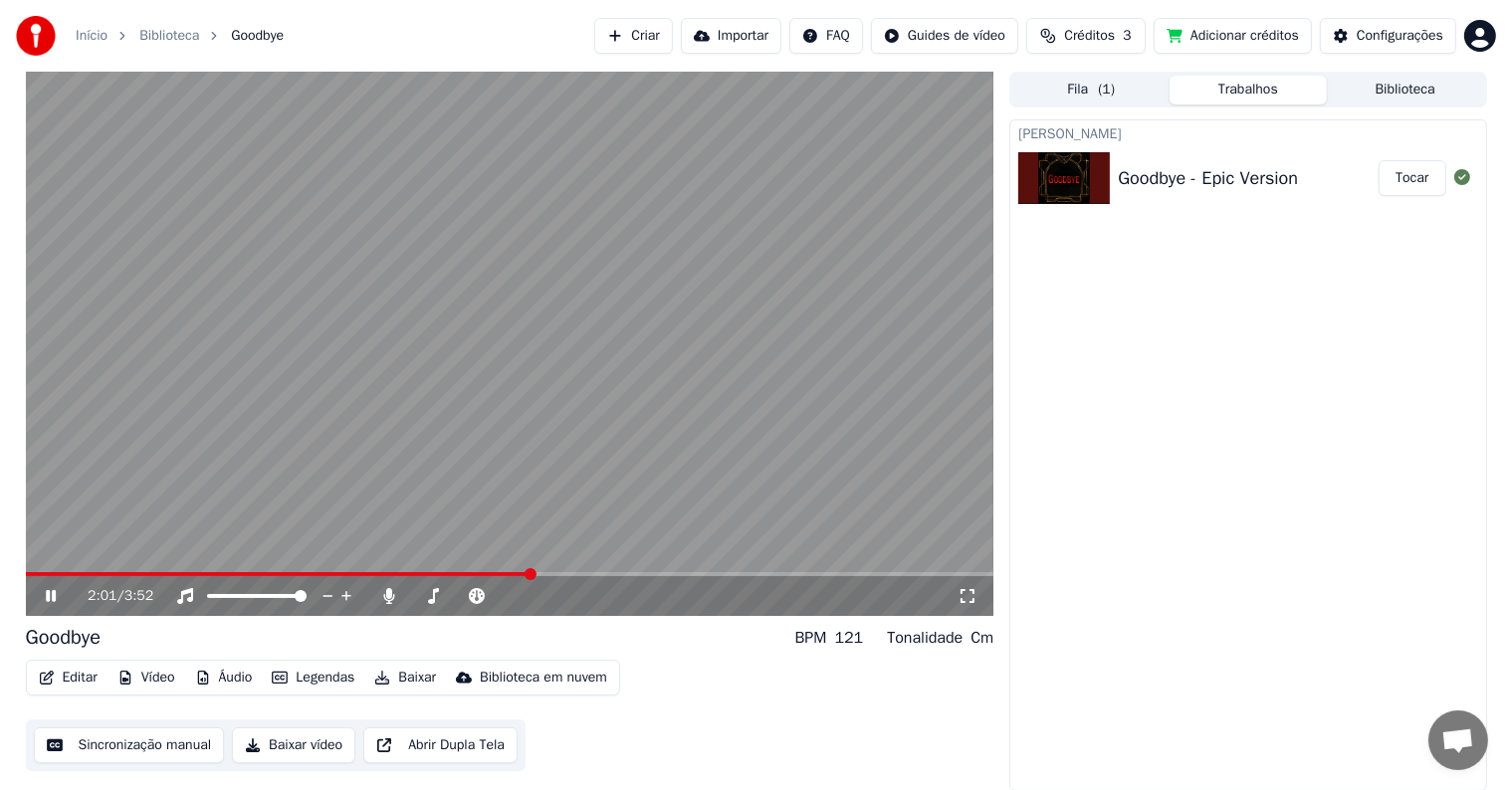 click 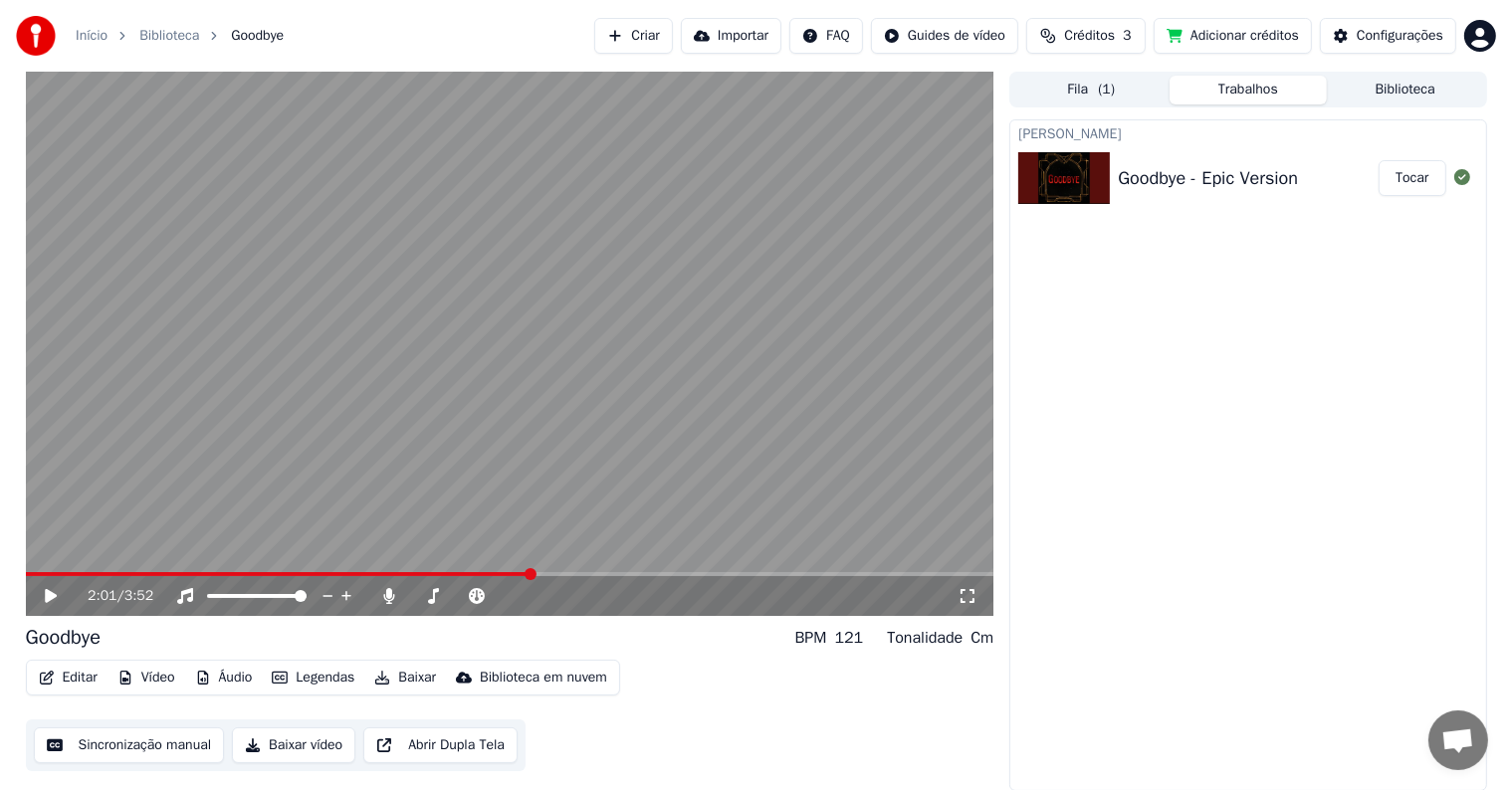 click on "Editar" at bounding box center [68, 678] 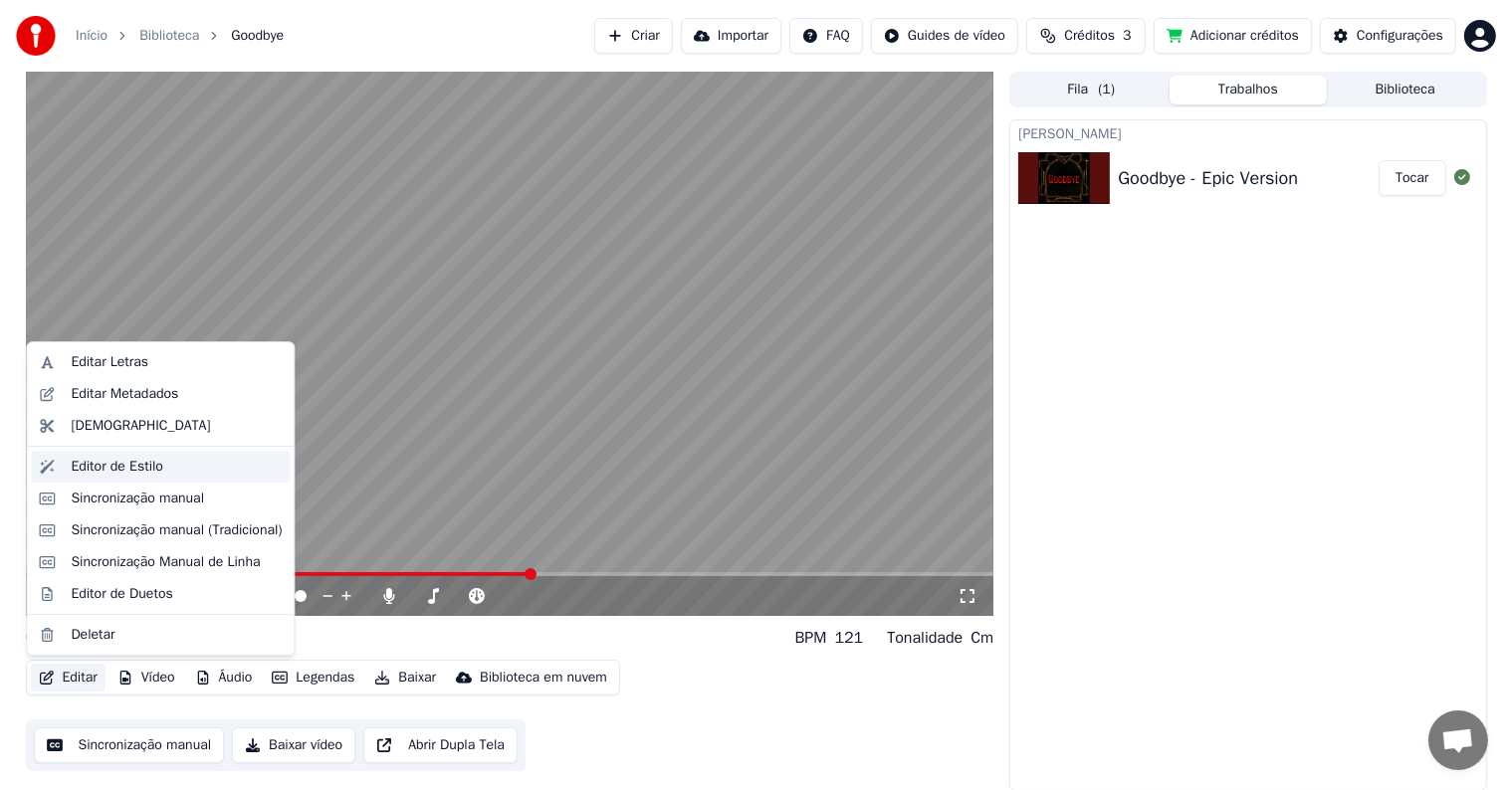 click on "Editor de Estilo" at bounding box center (116, 467) 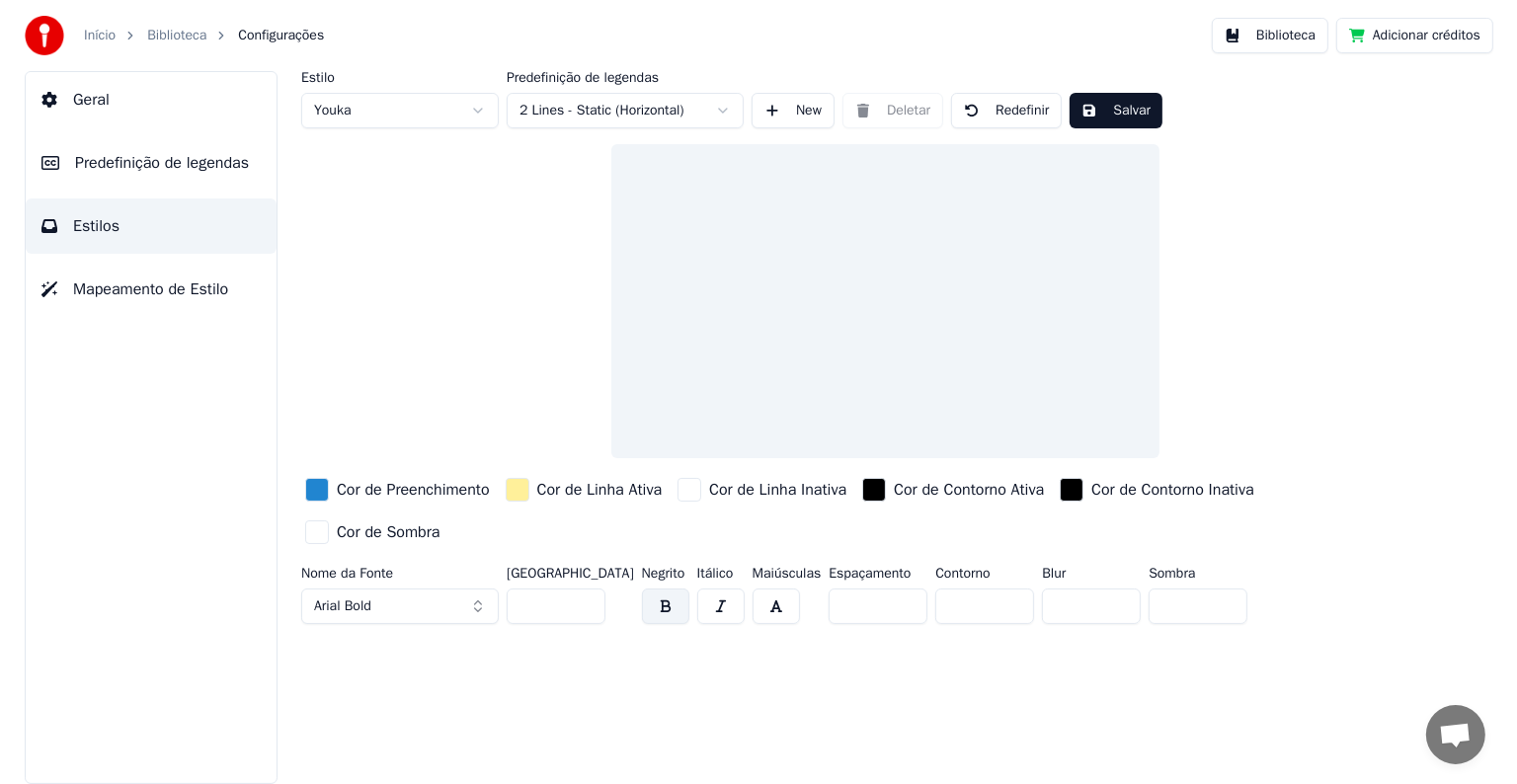 scroll, scrollTop: 0, scrollLeft: 0, axis: both 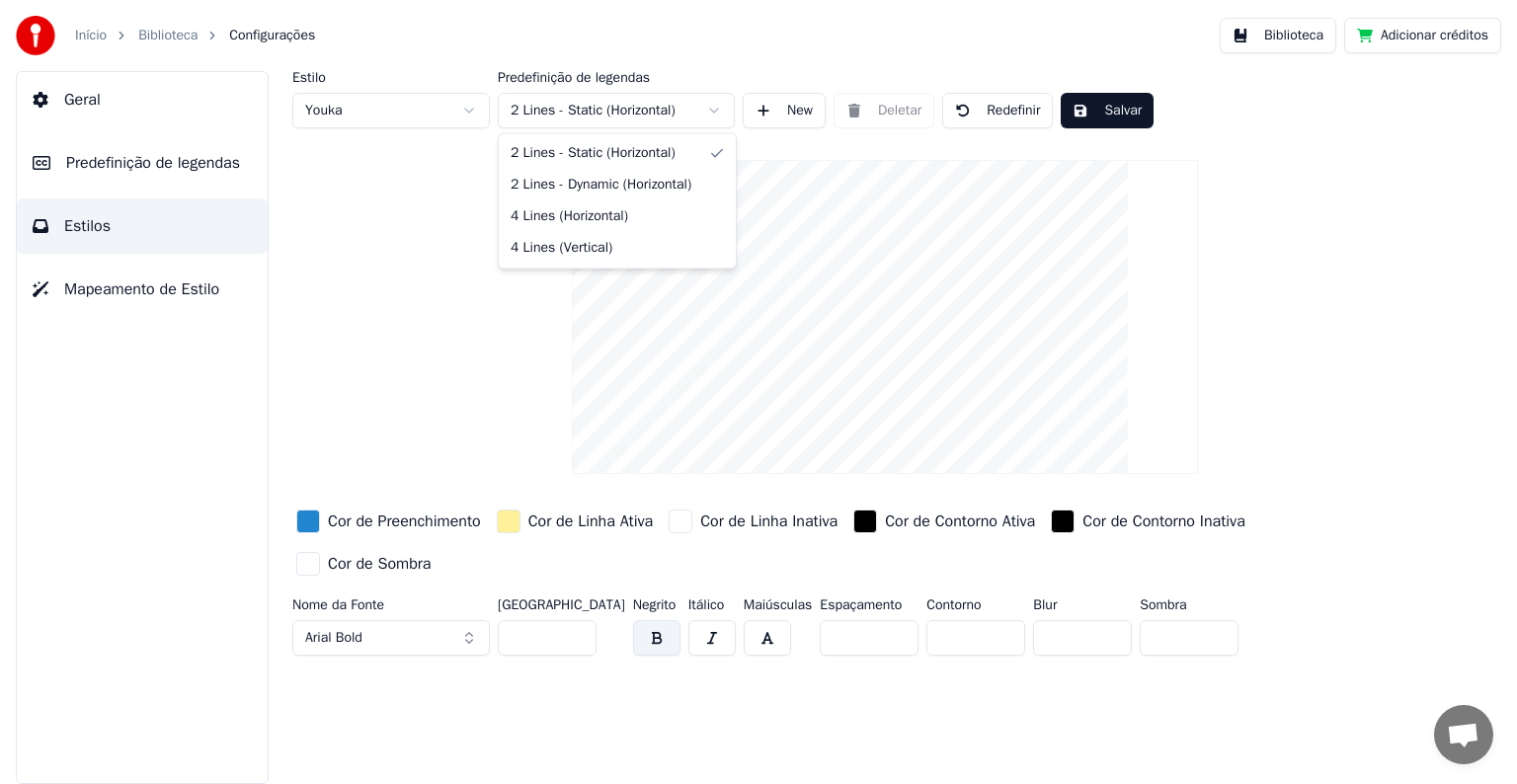 click on "Início Biblioteca Configurações Biblioteca Adicionar créditos Geral Predefinição de legendas Estilos Mapeamento de Estilo Estilo Youka Predefinição de legendas 2 Lines - Static (Horizontal) New Deletar Redefinir Salvar Cor de Preenchimento Cor de Linha Ativa Cor de Linha Inativa Cor de Contorno Ativa Cor de Contorno Inativa Cor de Sombra Nome da Fonte Arial Bold Tamanho da Fonte ** Negrito Itálico Maiúsculas Espaçamento * Contorno * Blur * Sombra * 2 Lines - Static (Horizontal) 2 Lines - Dynamic (Horizontal) 4 Lines (Horizontal) 4 Lines (Vertical)" at bounding box center (758, 392) 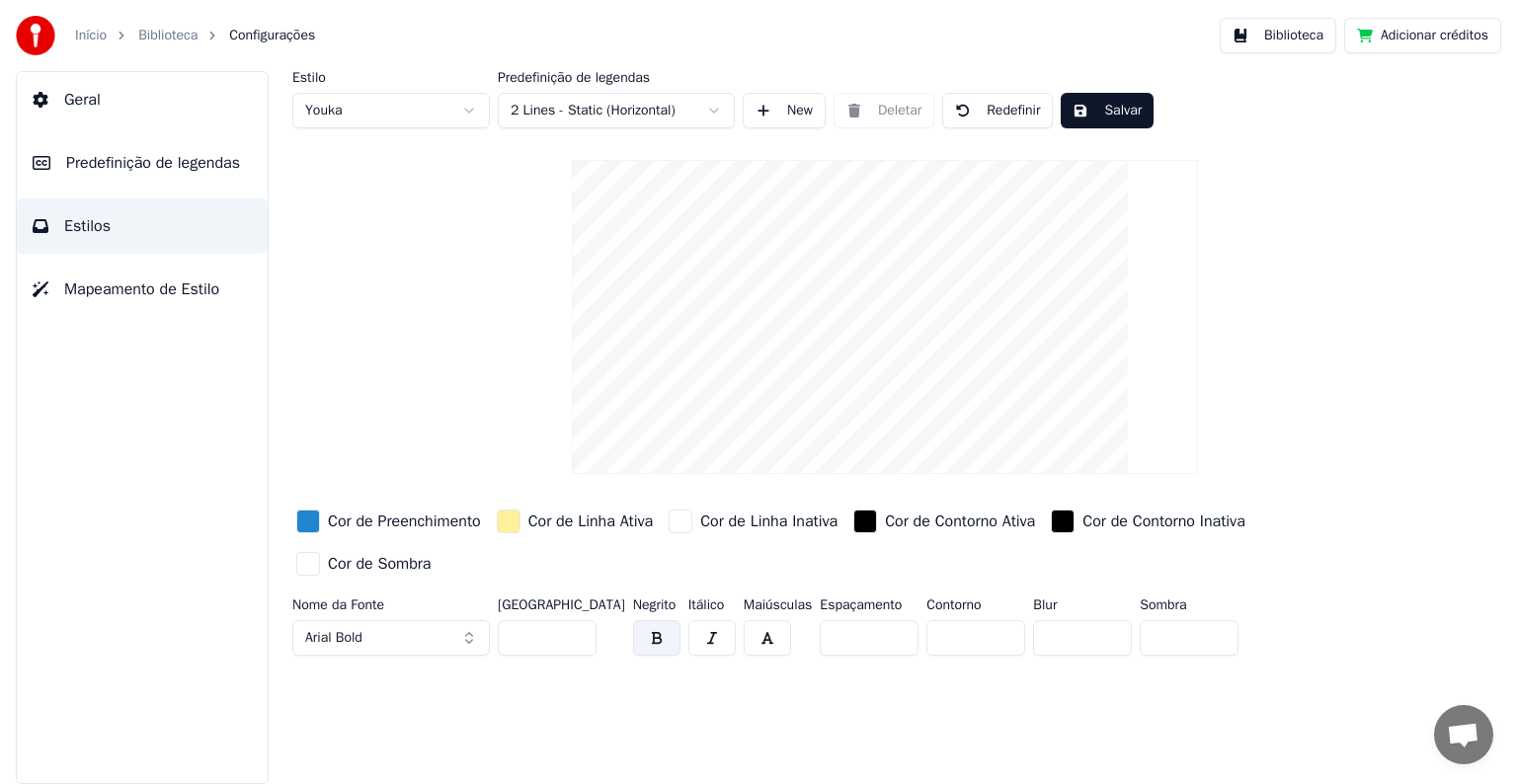click on "Predefinição de legendas" at bounding box center (153, 163) 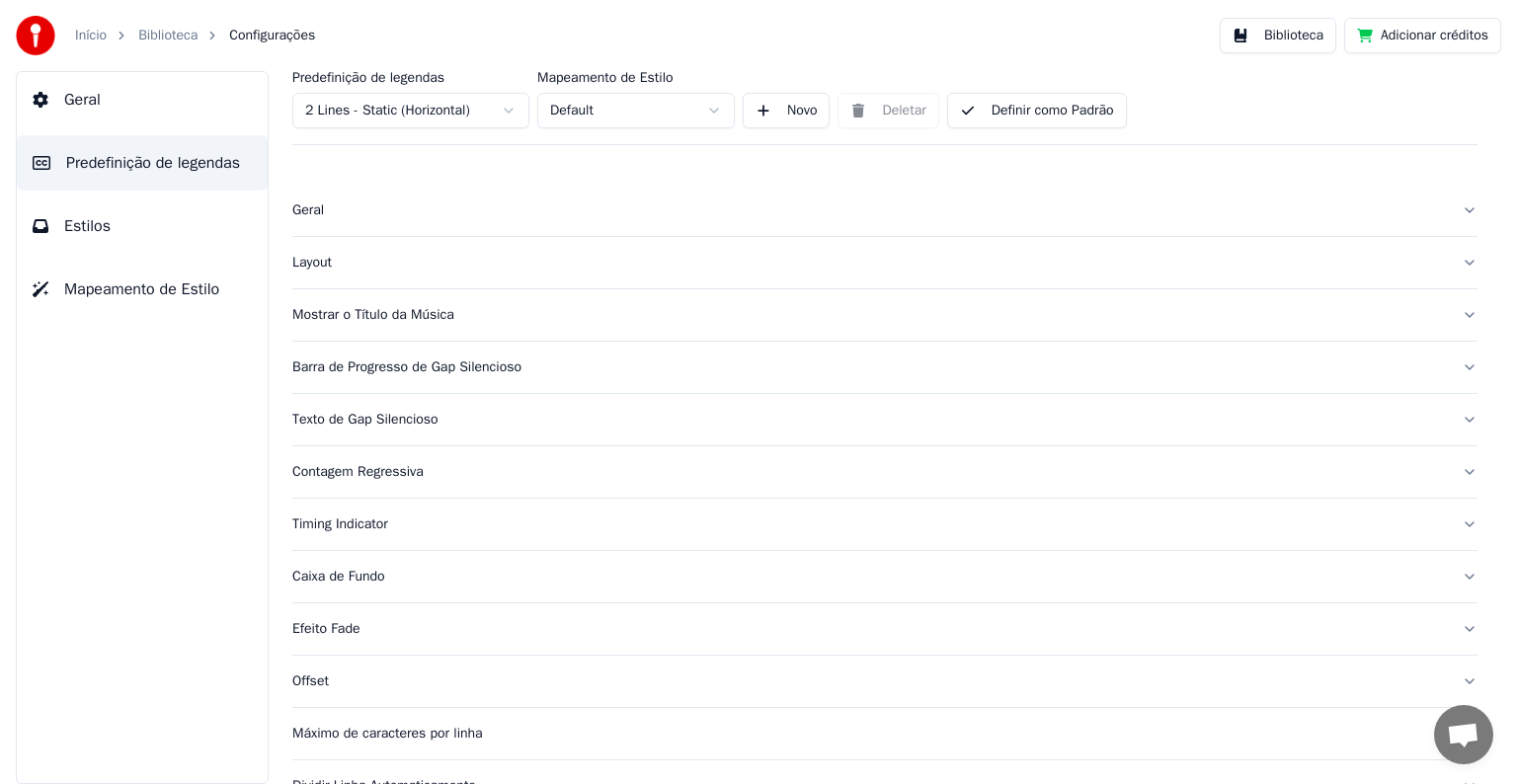 click on "Geral" at bounding box center (82, 100) 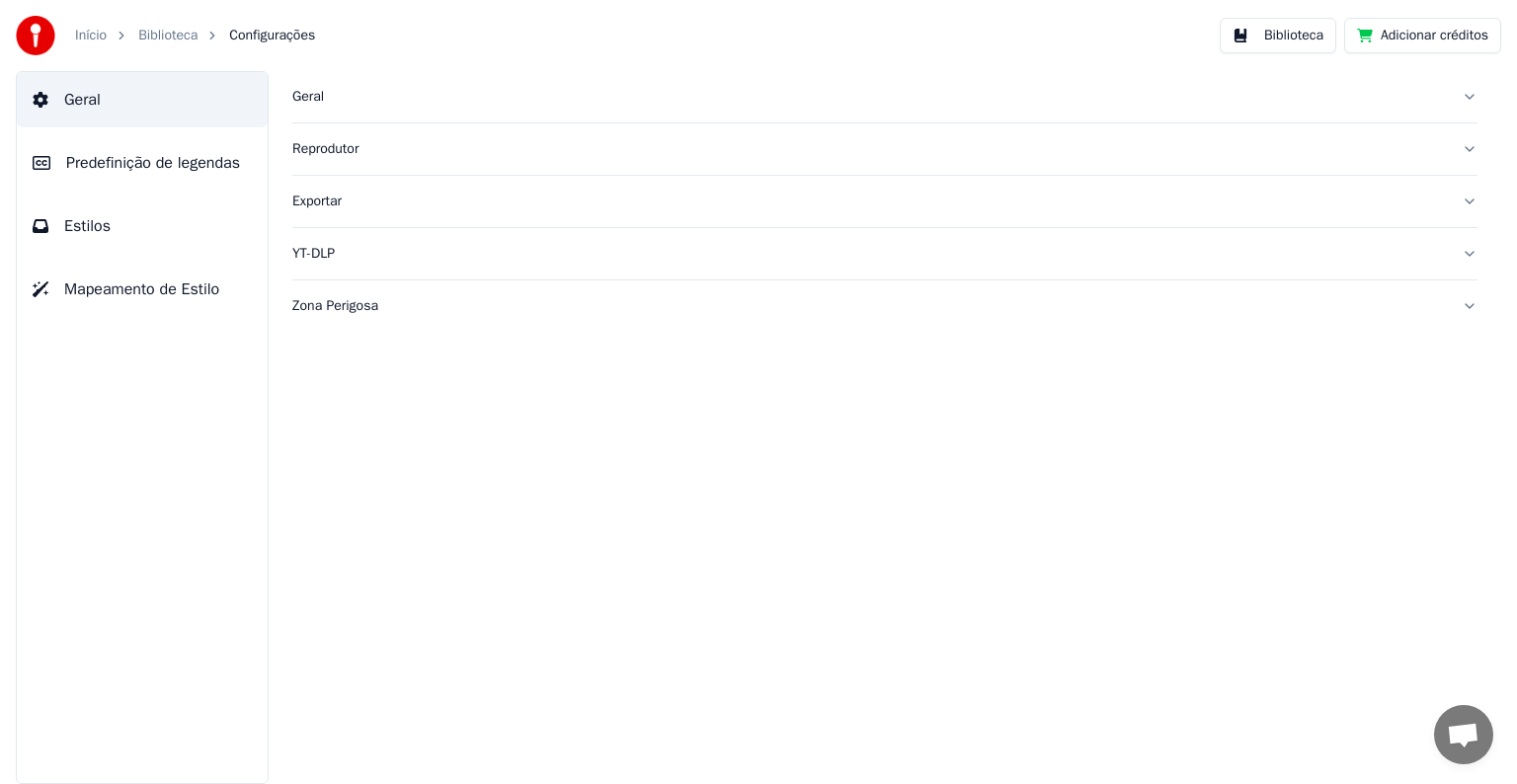 click on "Geral" at bounding box center [869, 97] 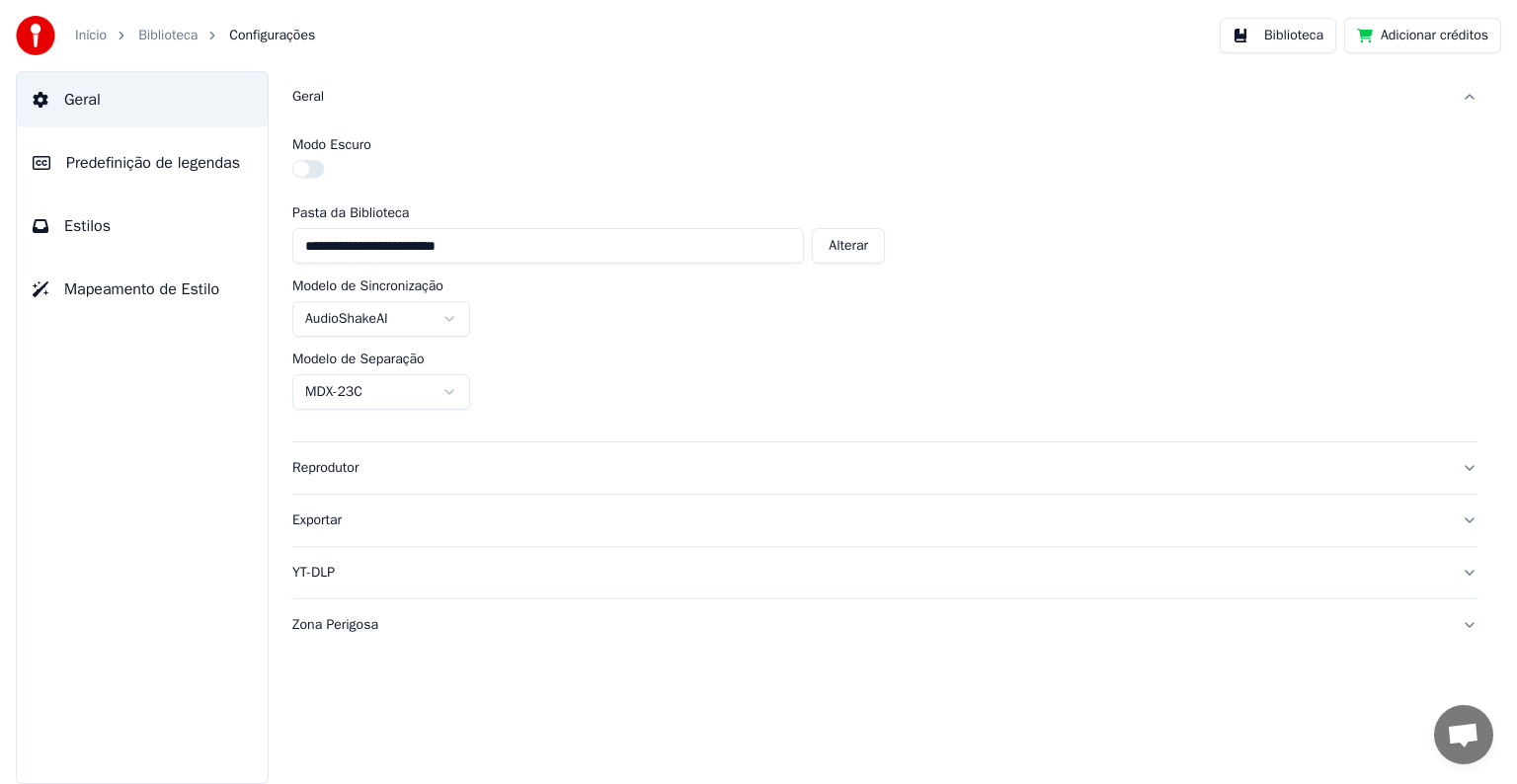 click on "Alterar" at bounding box center [848, 246] 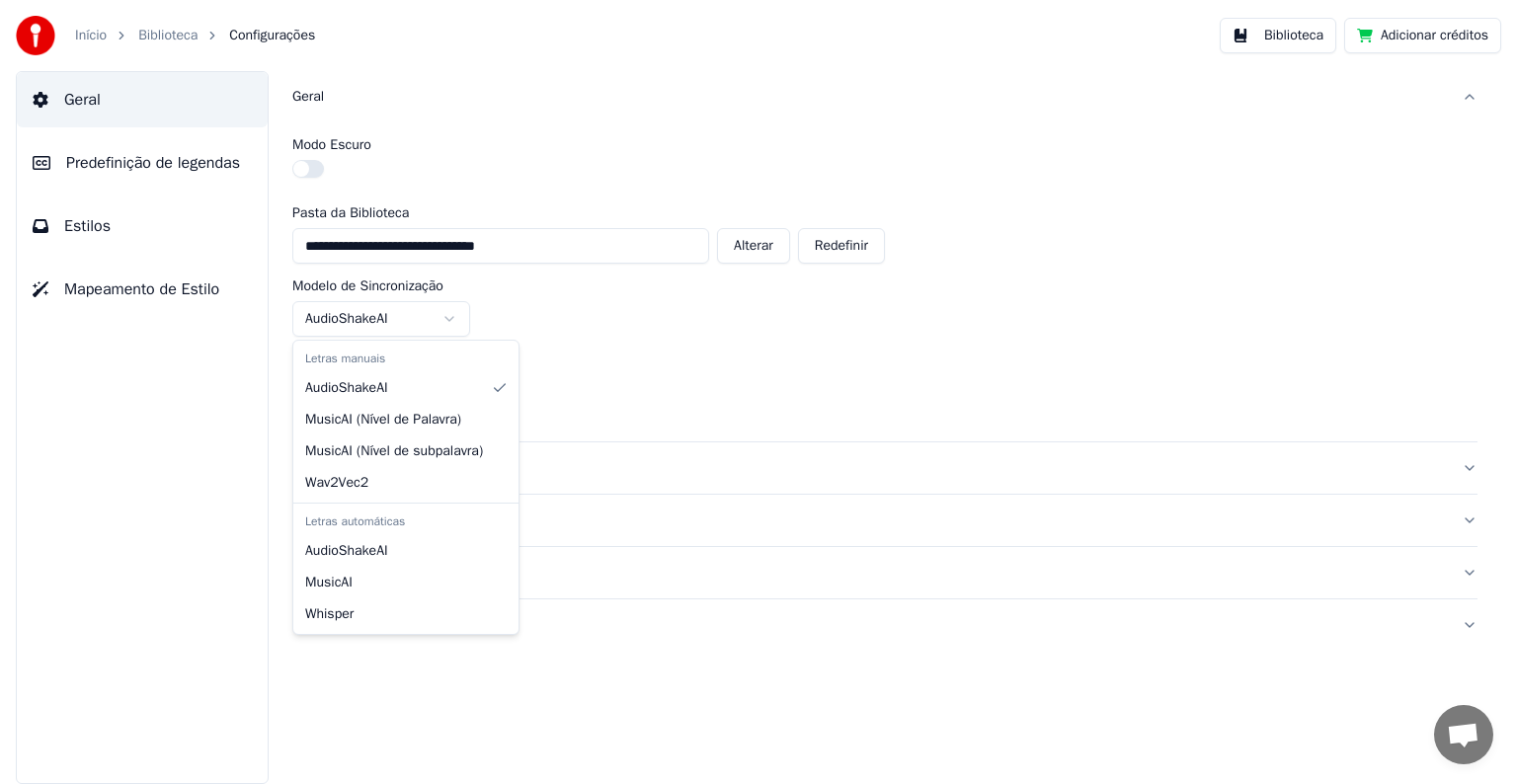 click on "**********" at bounding box center (758, 392) 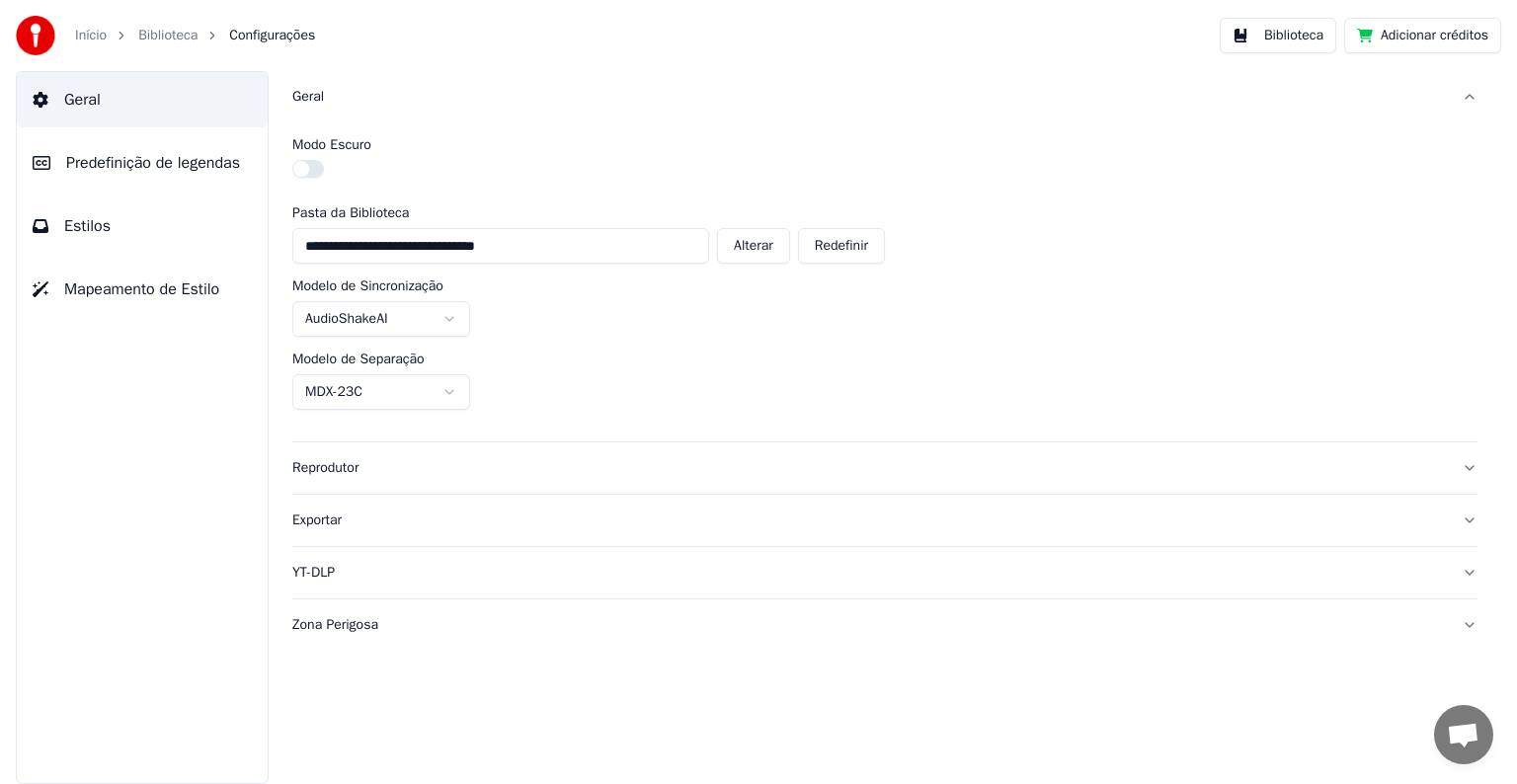 click on "**********" at bounding box center (758, 392) 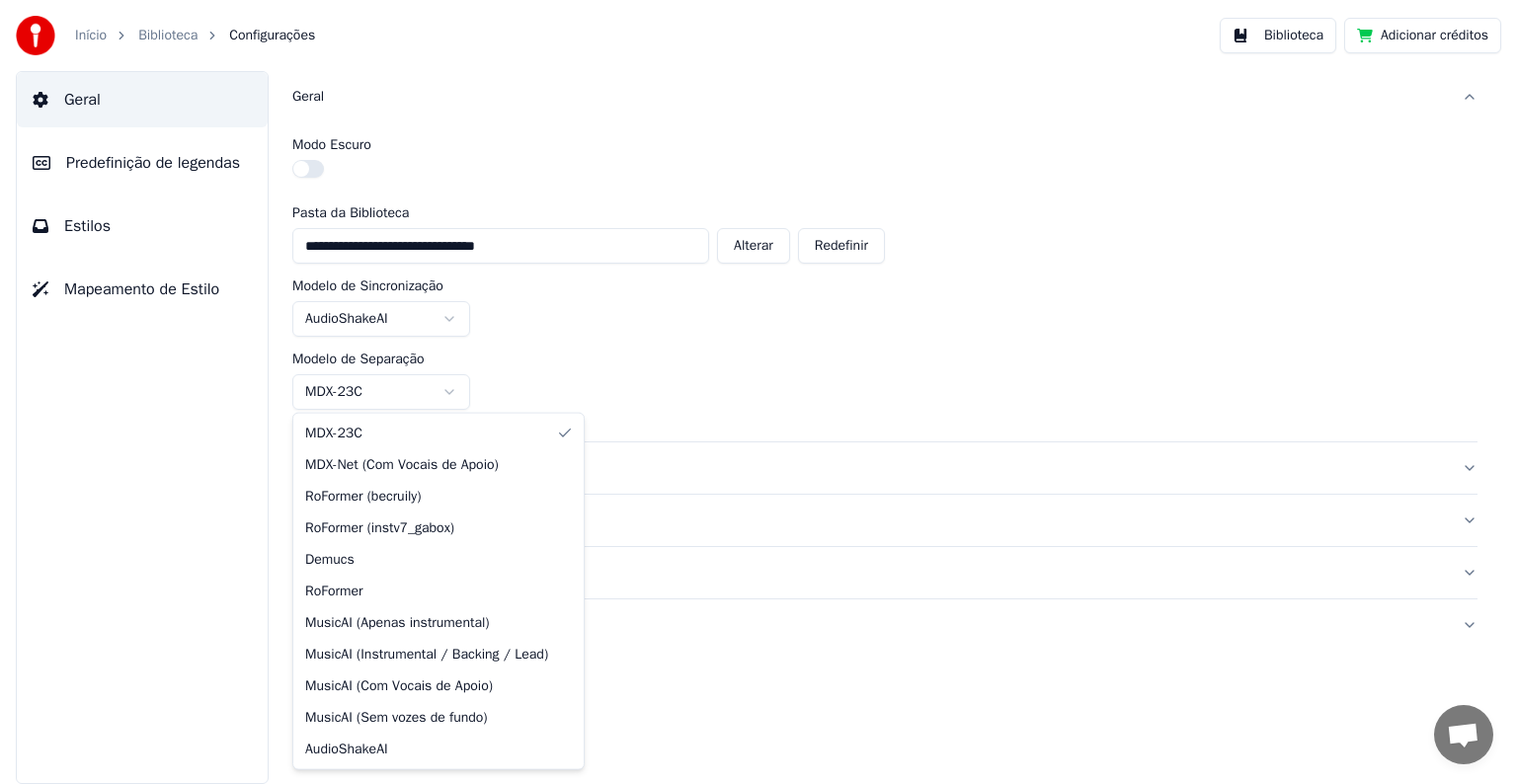 click on "**********" at bounding box center [758, 392] 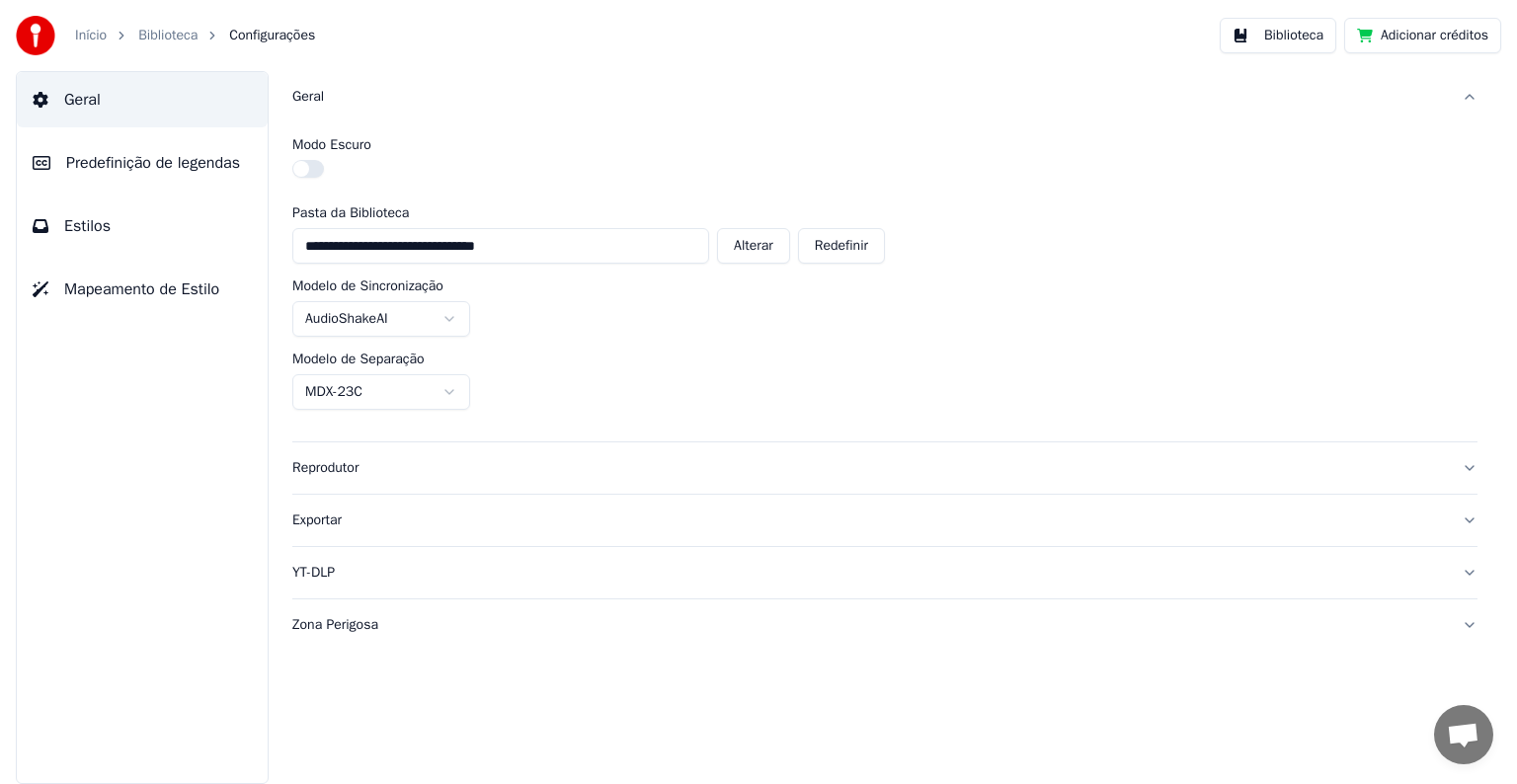 click on "Zona Perigosa" at bounding box center [869, 625] 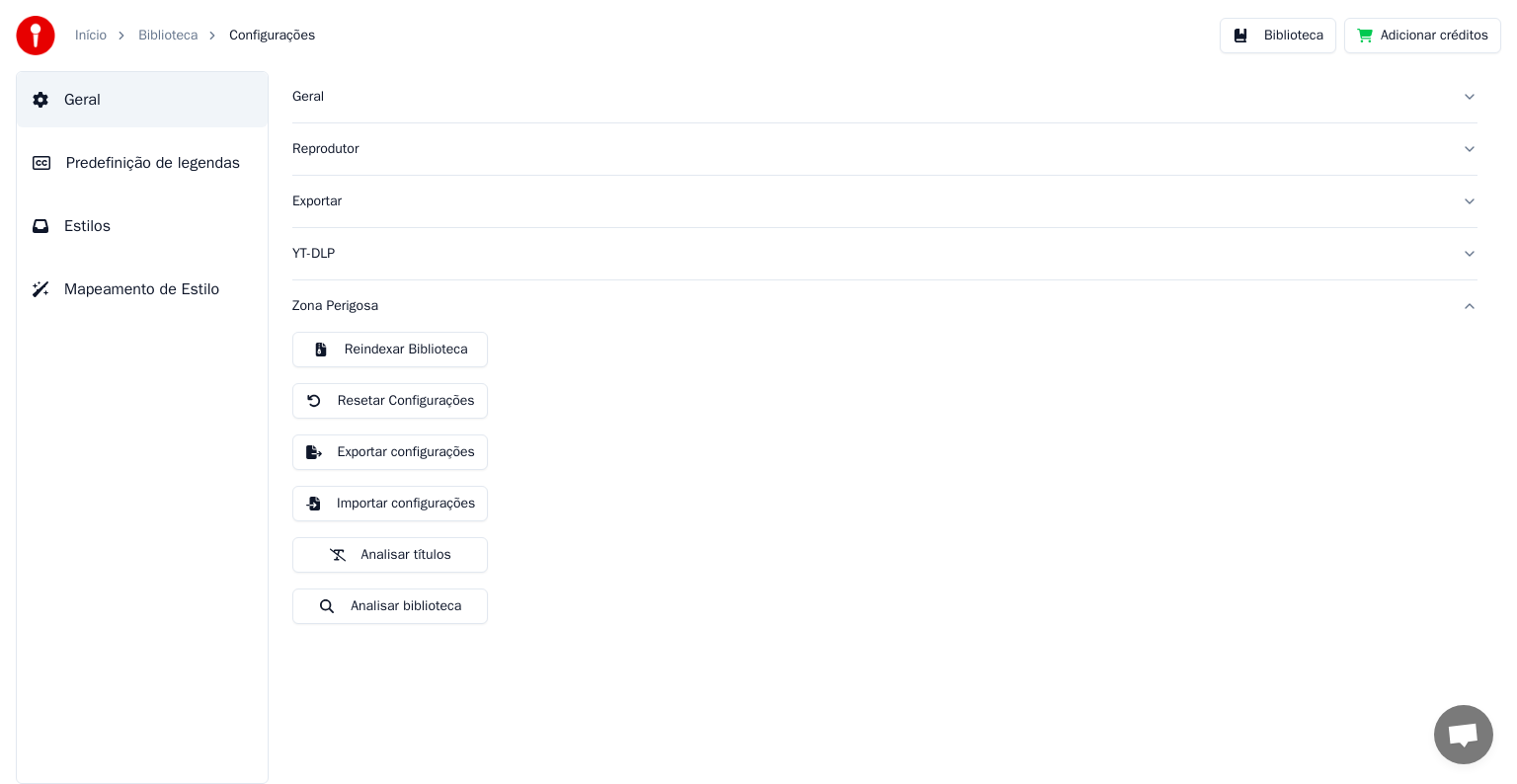 click on "Exportar" at bounding box center (885, 201) 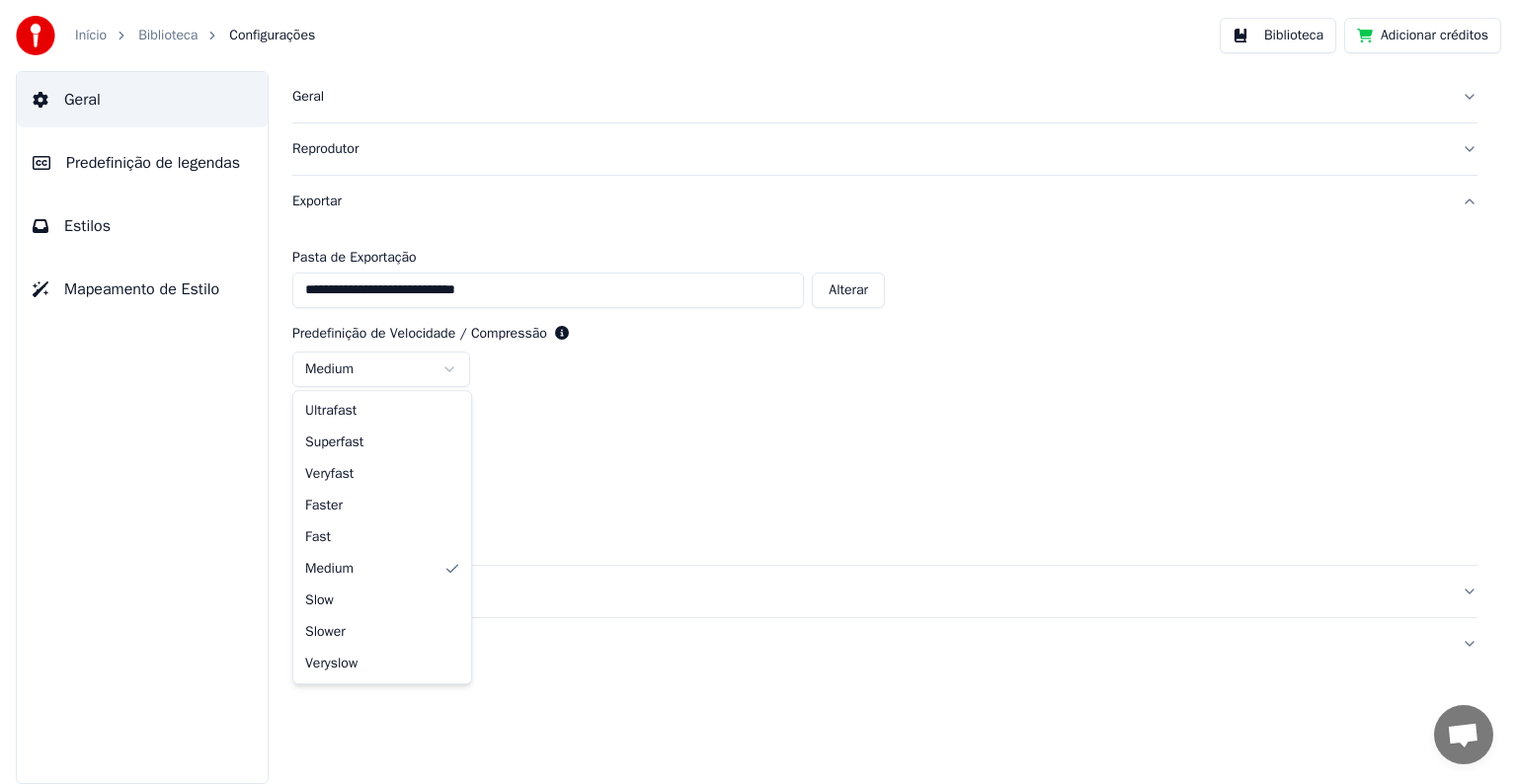 click on "**********" at bounding box center [758, 392] 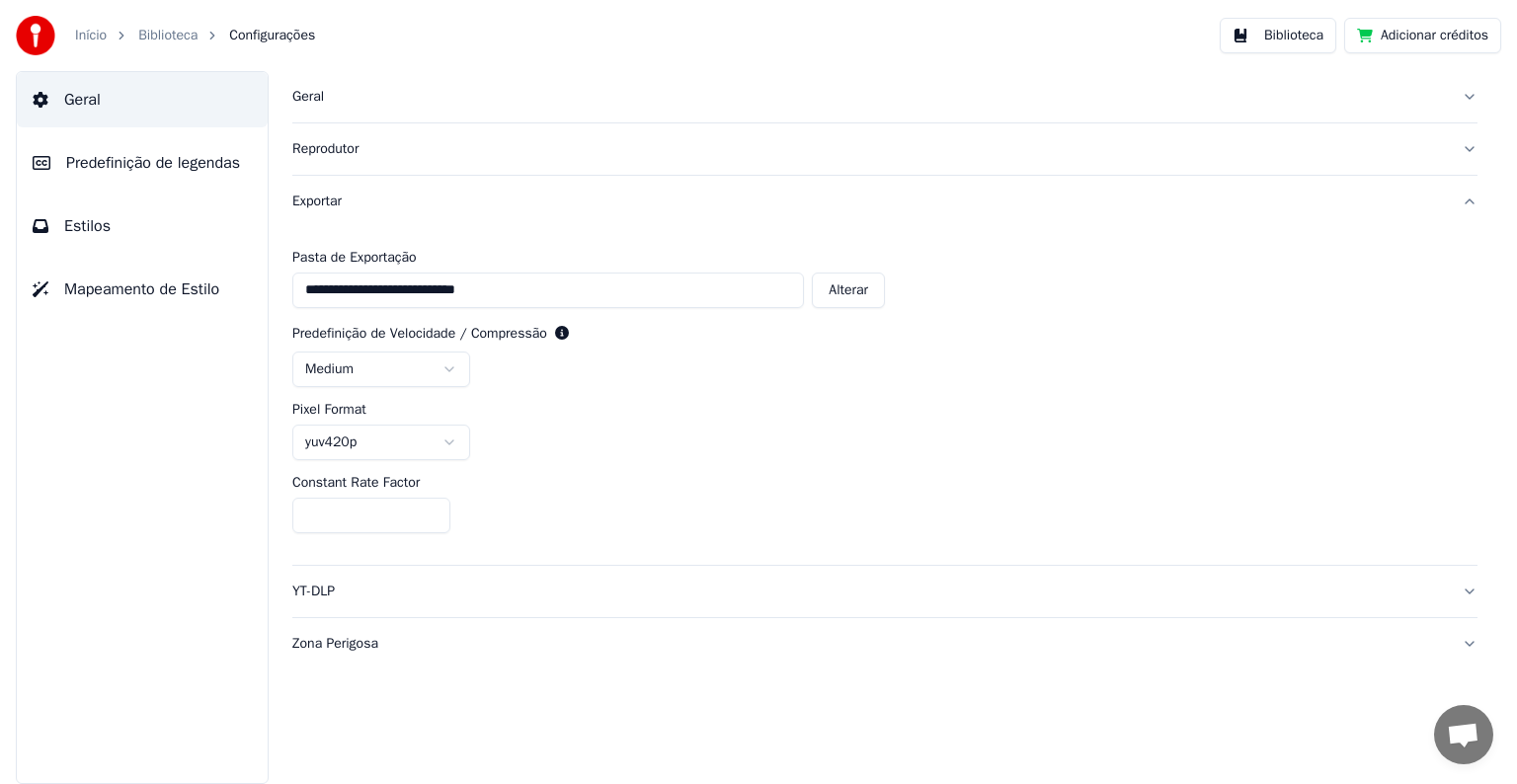 click on "**********" at bounding box center (758, 392) 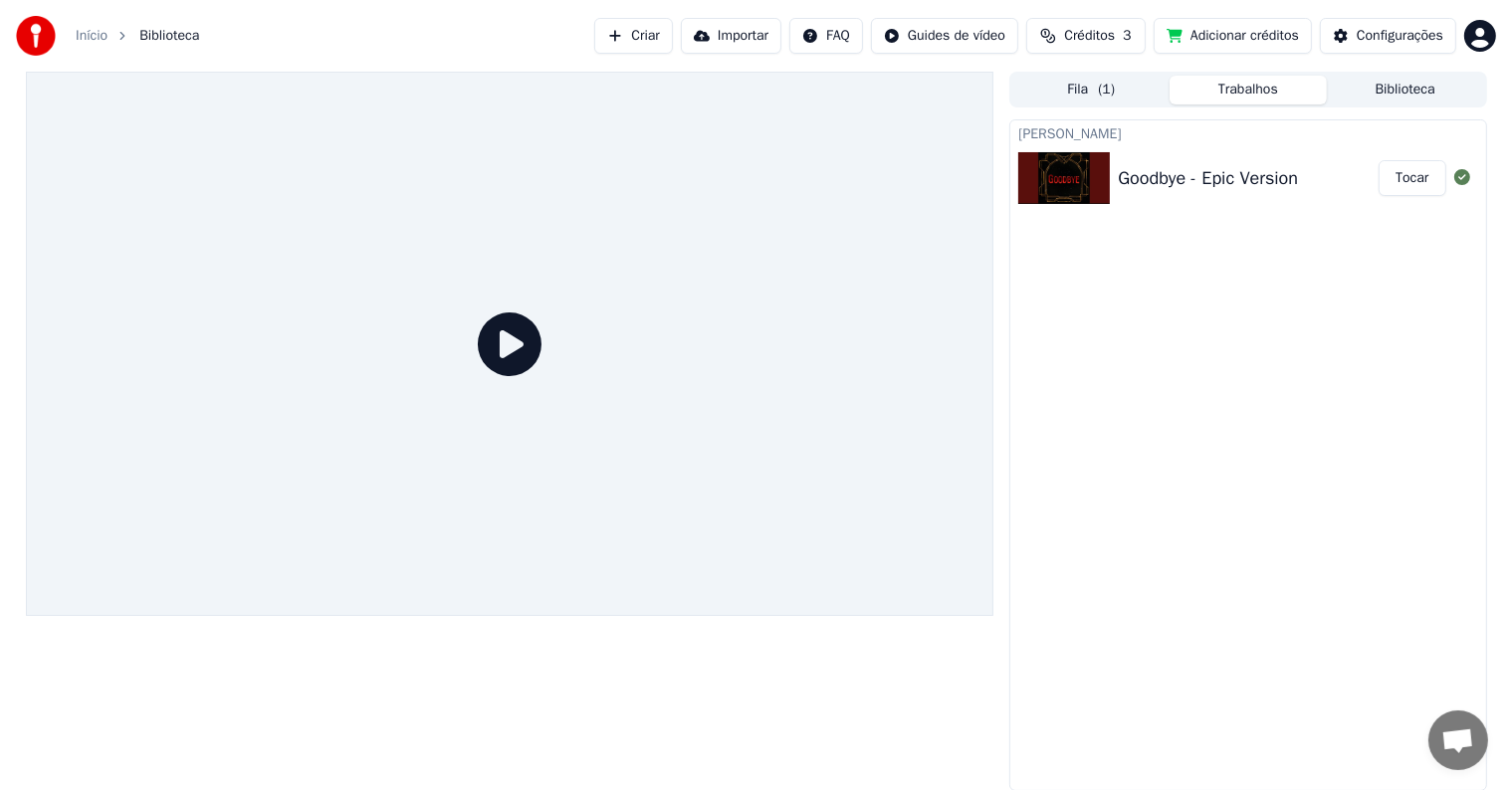 click at bounding box center [510, 343] 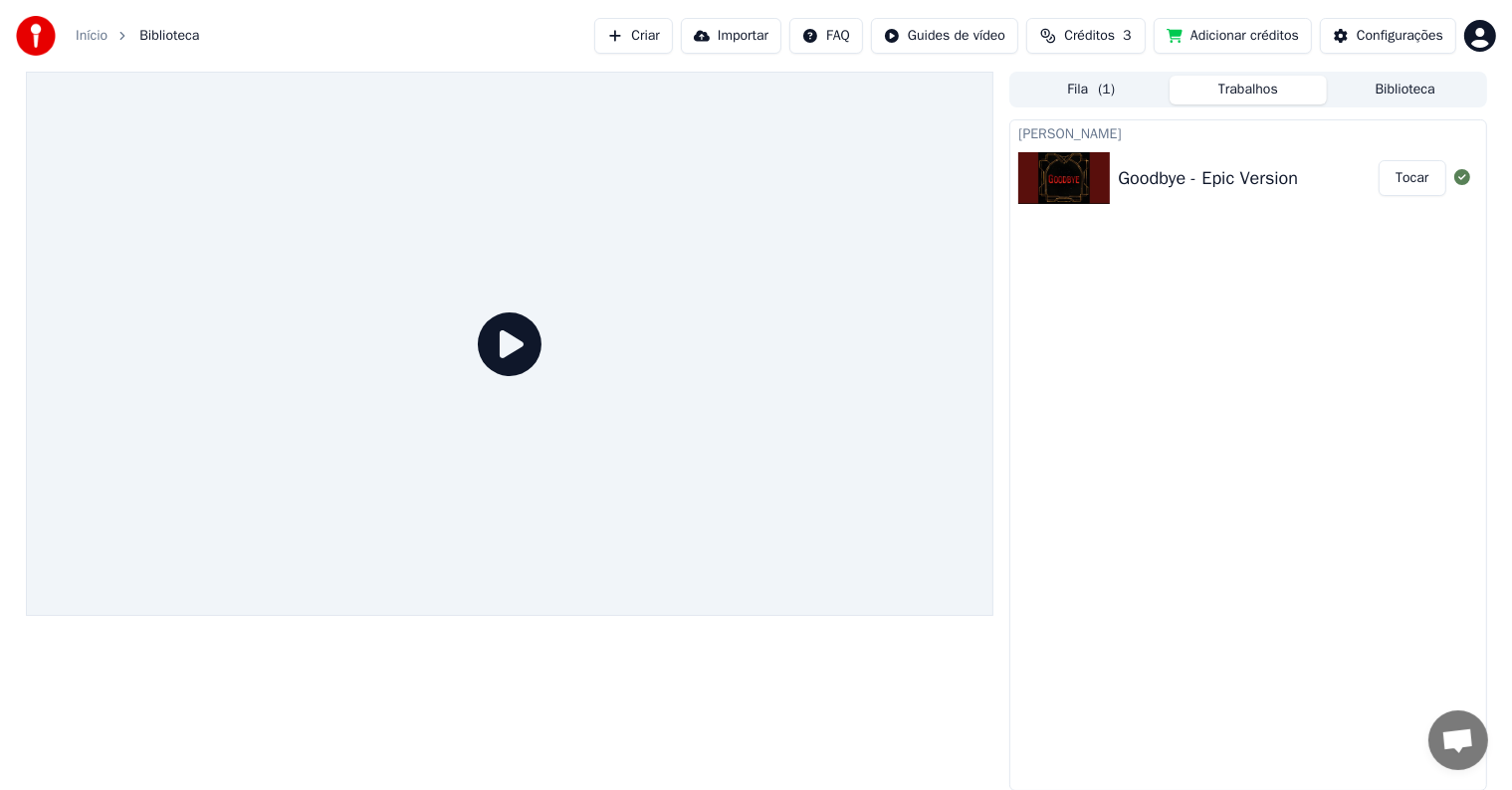 click on "Tocar" at bounding box center [1411, 178] 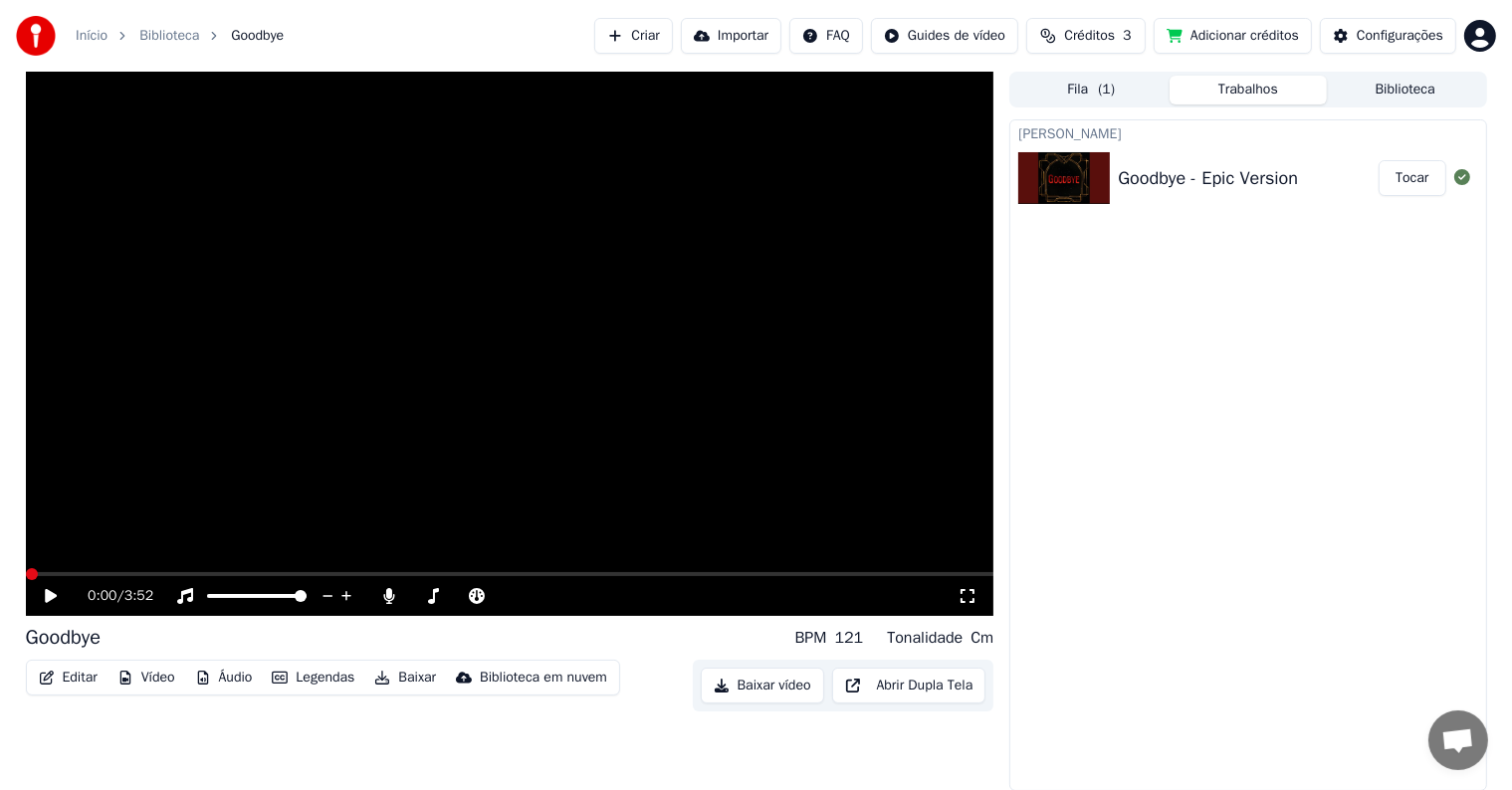 click on "Goodbye - Epic Version" at bounding box center [1207, 178] 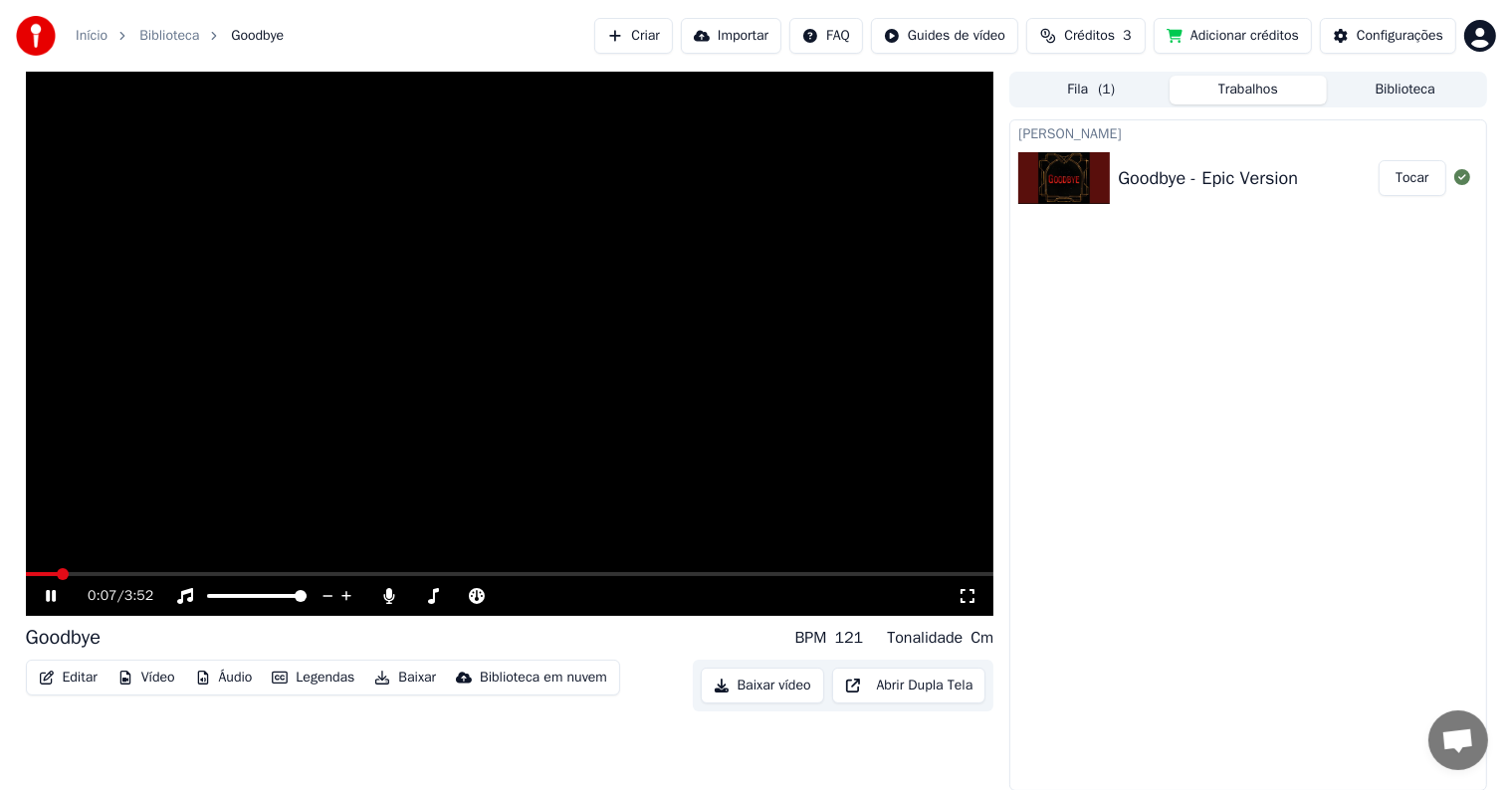 click 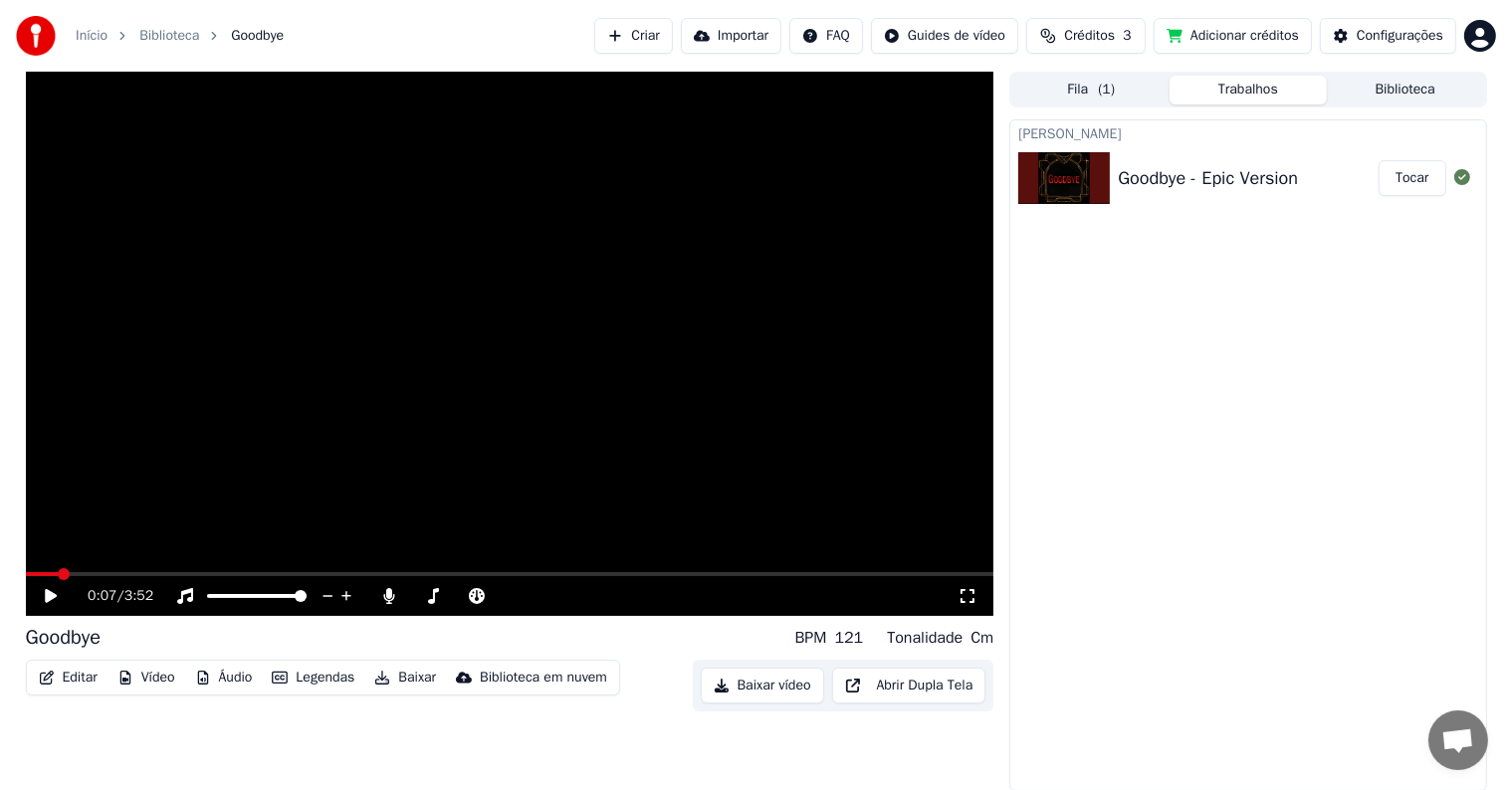 click on "Biblioteca" at bounding box center [169, 36] 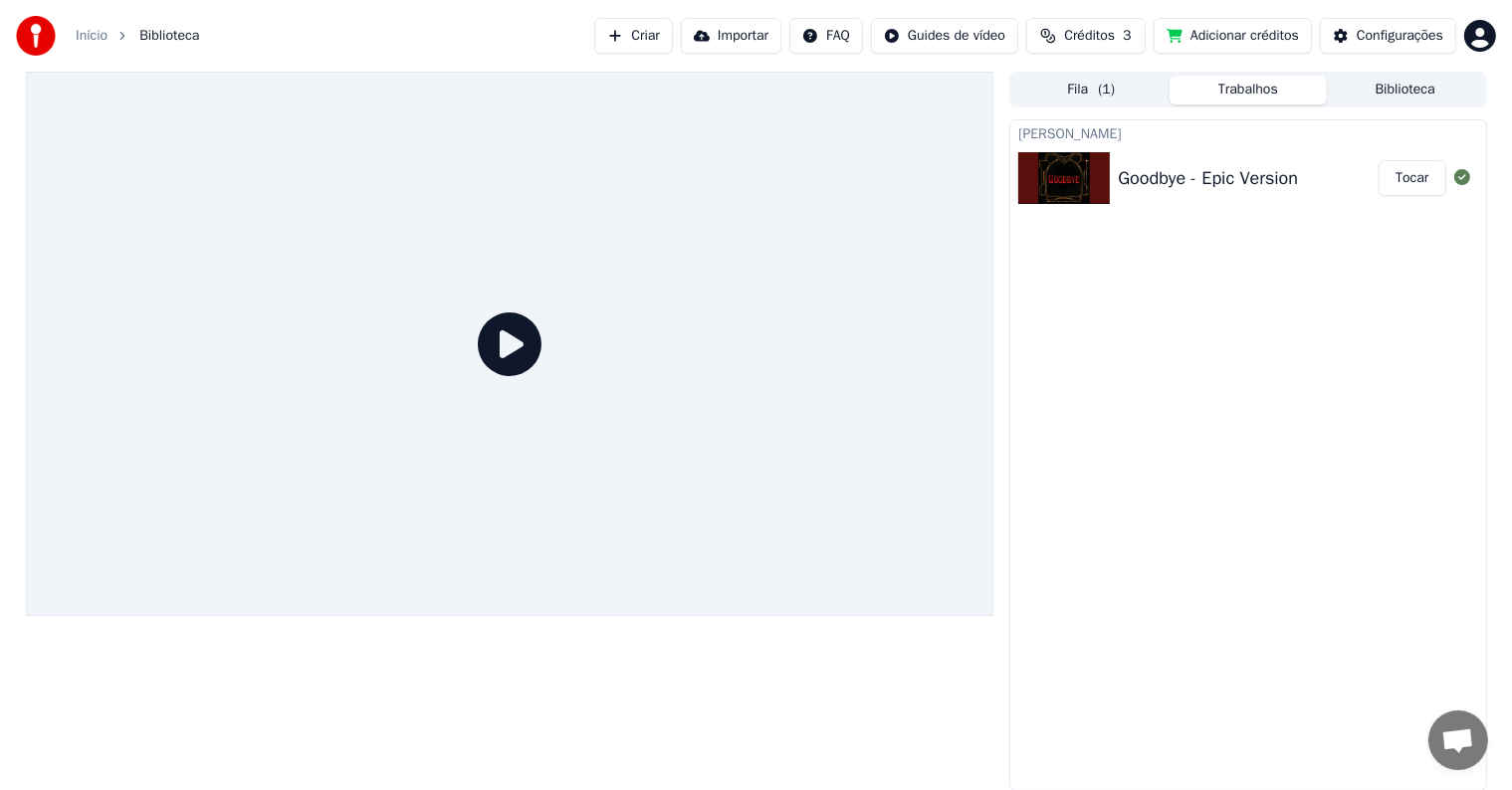 click at bounding box center (1064, 178) 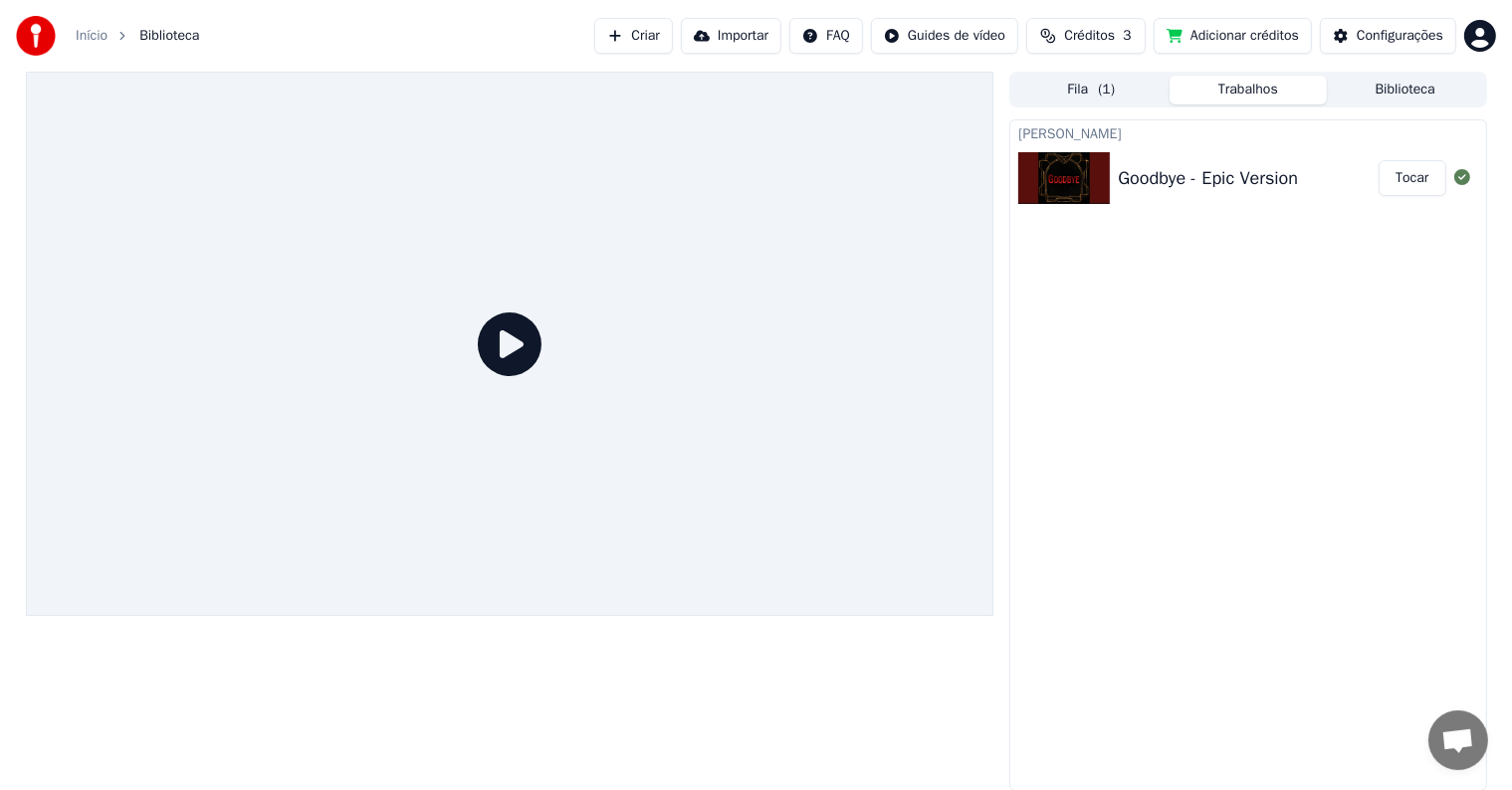 click on "Início" at bounding box center (92, 36) 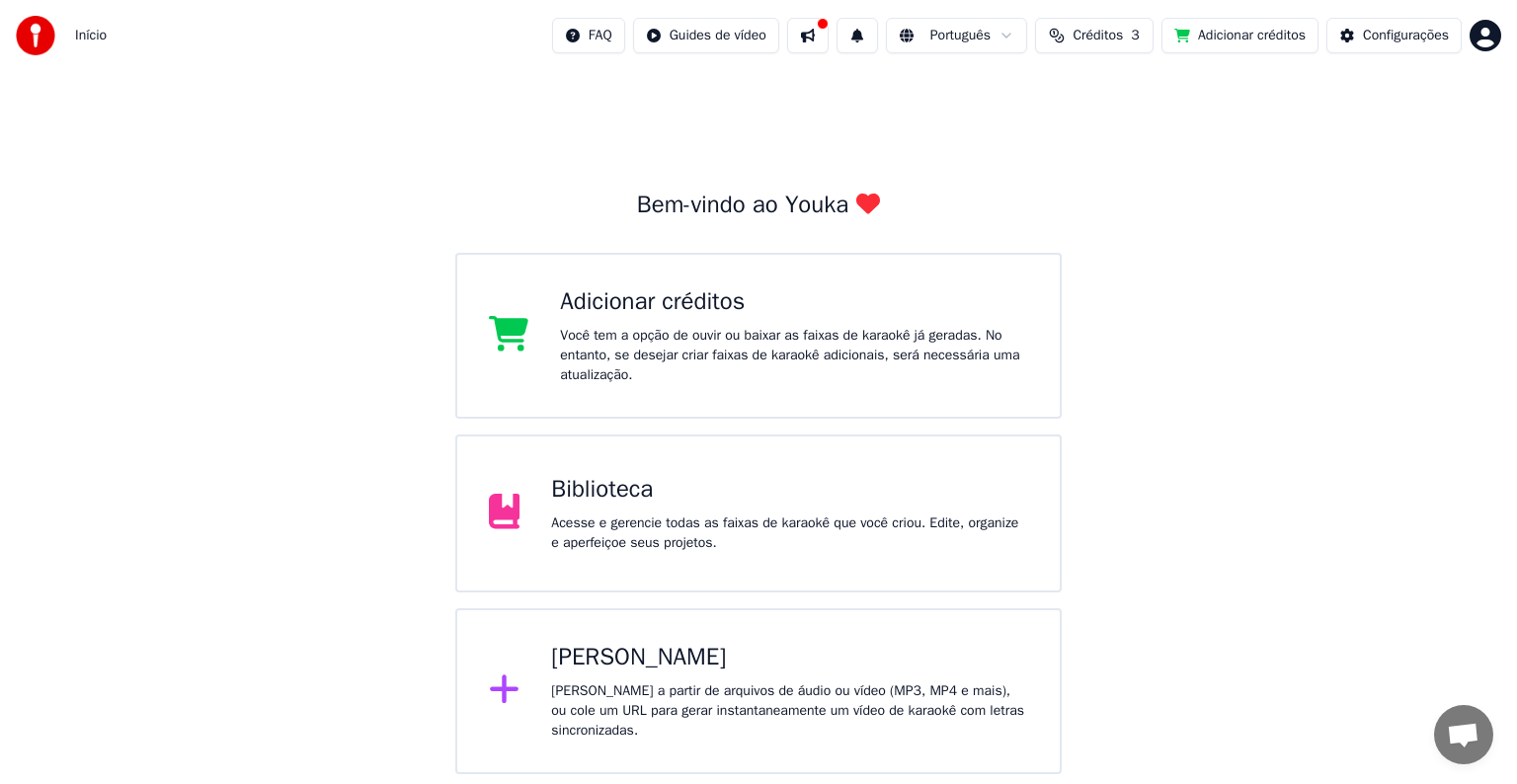 click on "[PERSON_NAME] a partir de arquivos de áudio ou vídeo (MP3, MP4 e mais), ou cole um URL para gerar instantaneamente um vídeo de karaokê com letras sincronizadas." at bounding box center (789, 711) 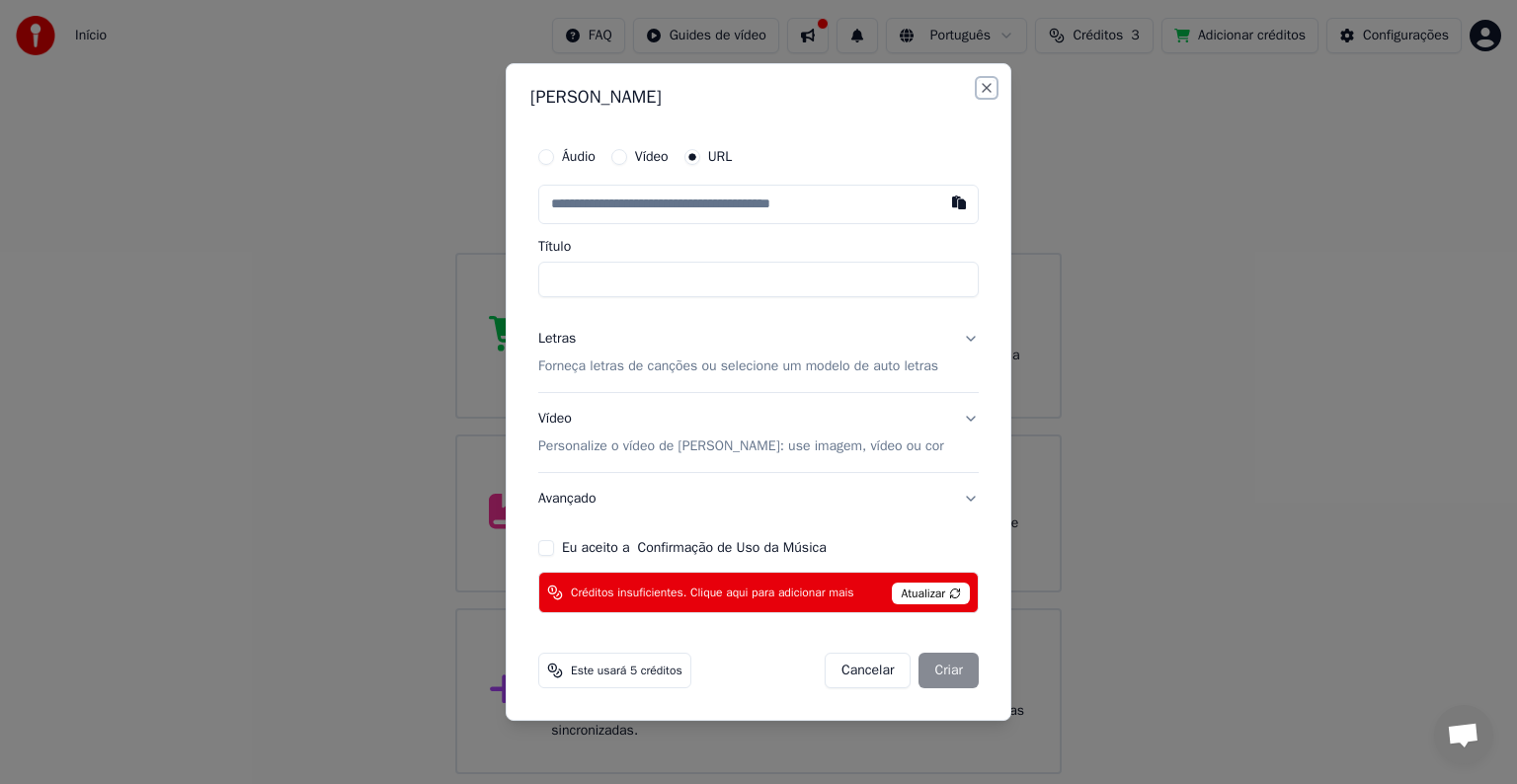 click on "Close" at bounding box center (987, 88) 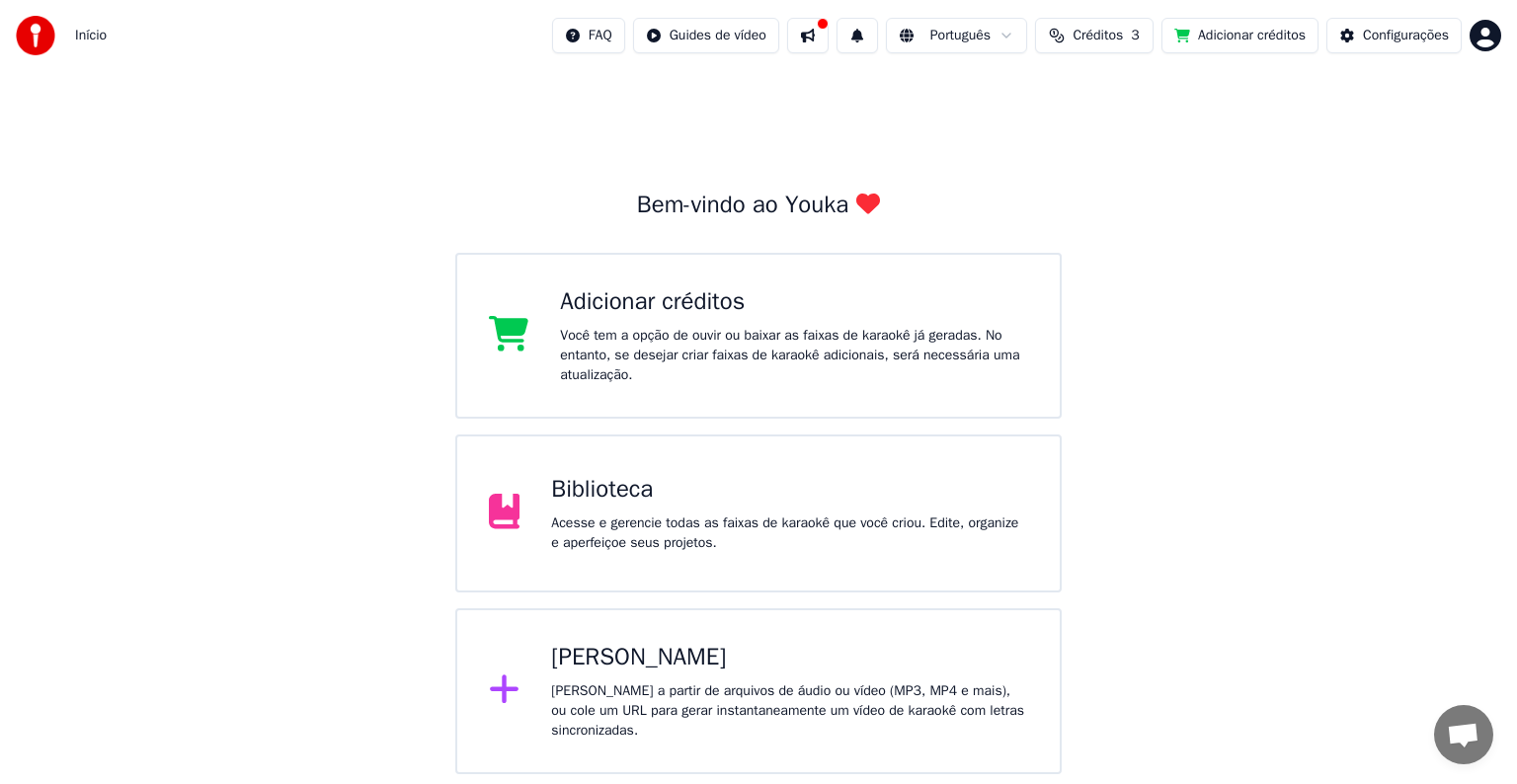 click on "Início FAQ Guides de vídeo Português Créditos 3 Adicionar créditos Configurações Bem-vindo ao Youka Adicionar créditos Você tem a opção de ouvir ou baixar as faixas de karaokê já geradas. No entanto, se desejar criar faixas de karaokê adicionais, será necessária uma atualização. Biblioteca Acesse e gerencie todas as faixas de karaokê que você criou. Edite, organize e aperfeiçoe seus projetos. Criar Karaokê Crie karaokê a partir de arquivos de áudio ou vídeo (MP3, MP4 e mais), ou cole um URL para gerar instantaneamente um vídeo de karaokê com letras sincronizadas." at bounding box center (758, 387) 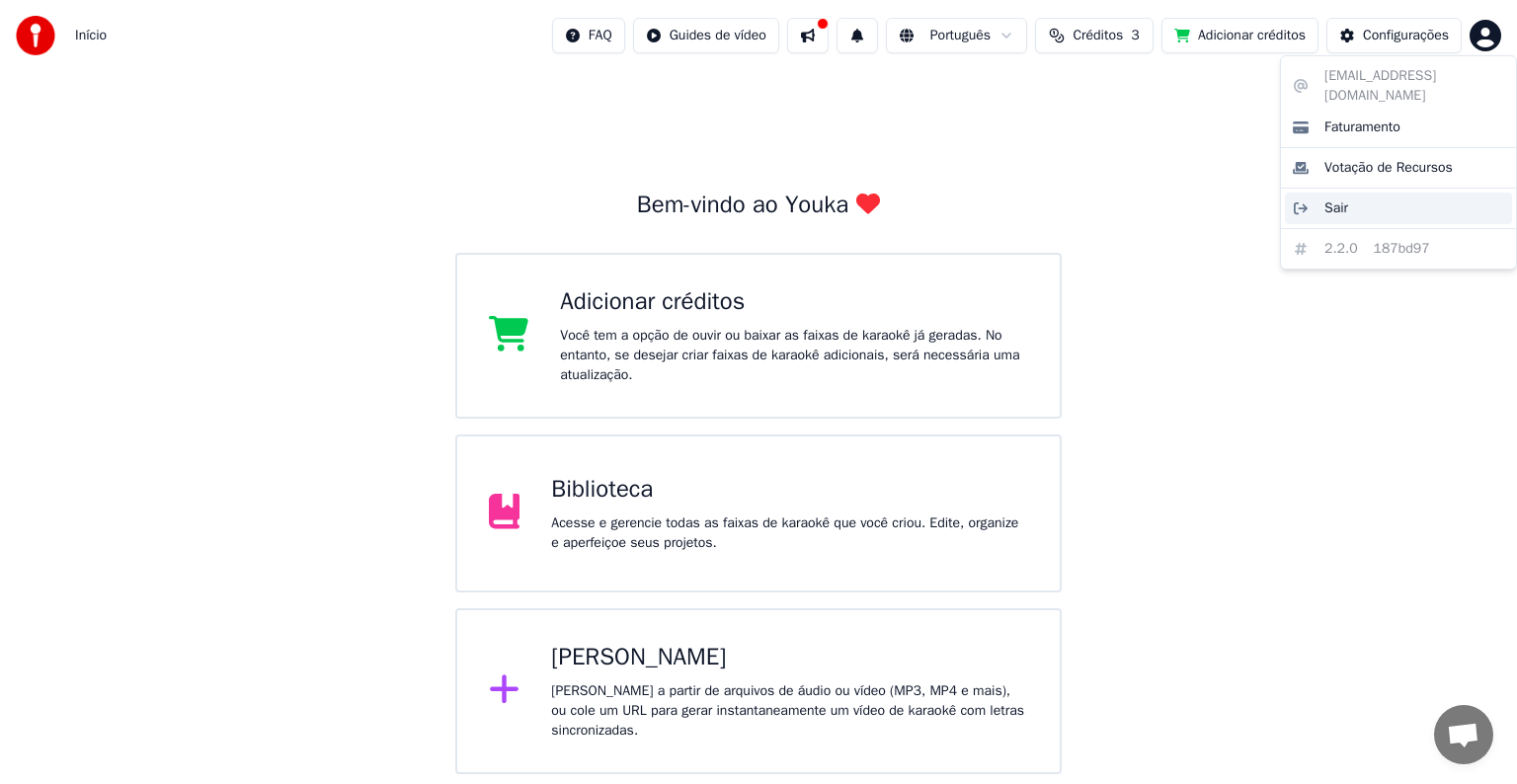 click on "Sair" at bounding box center [1398, 208] 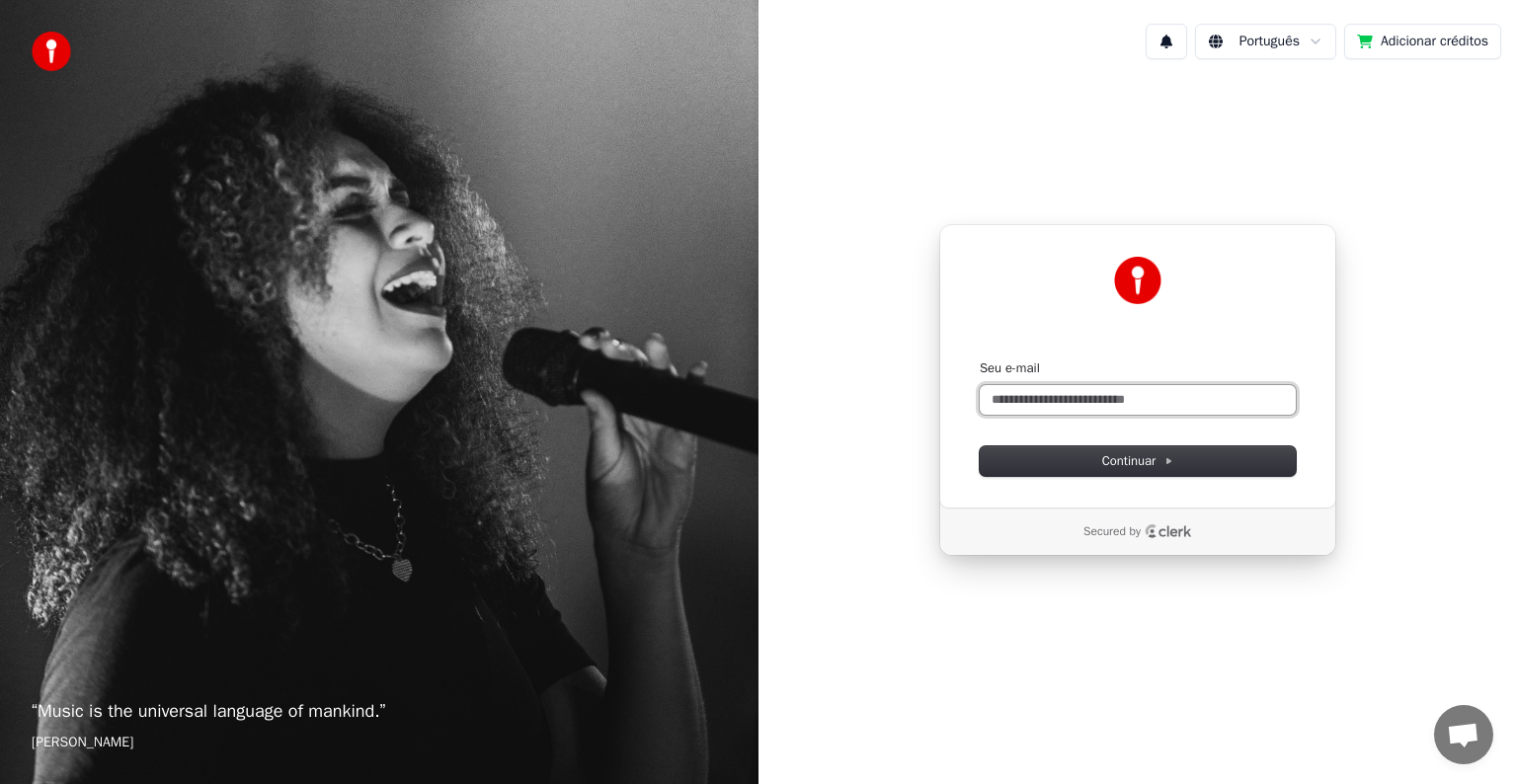 click on "Seu e-mail" at bounding box center [1138, 400] 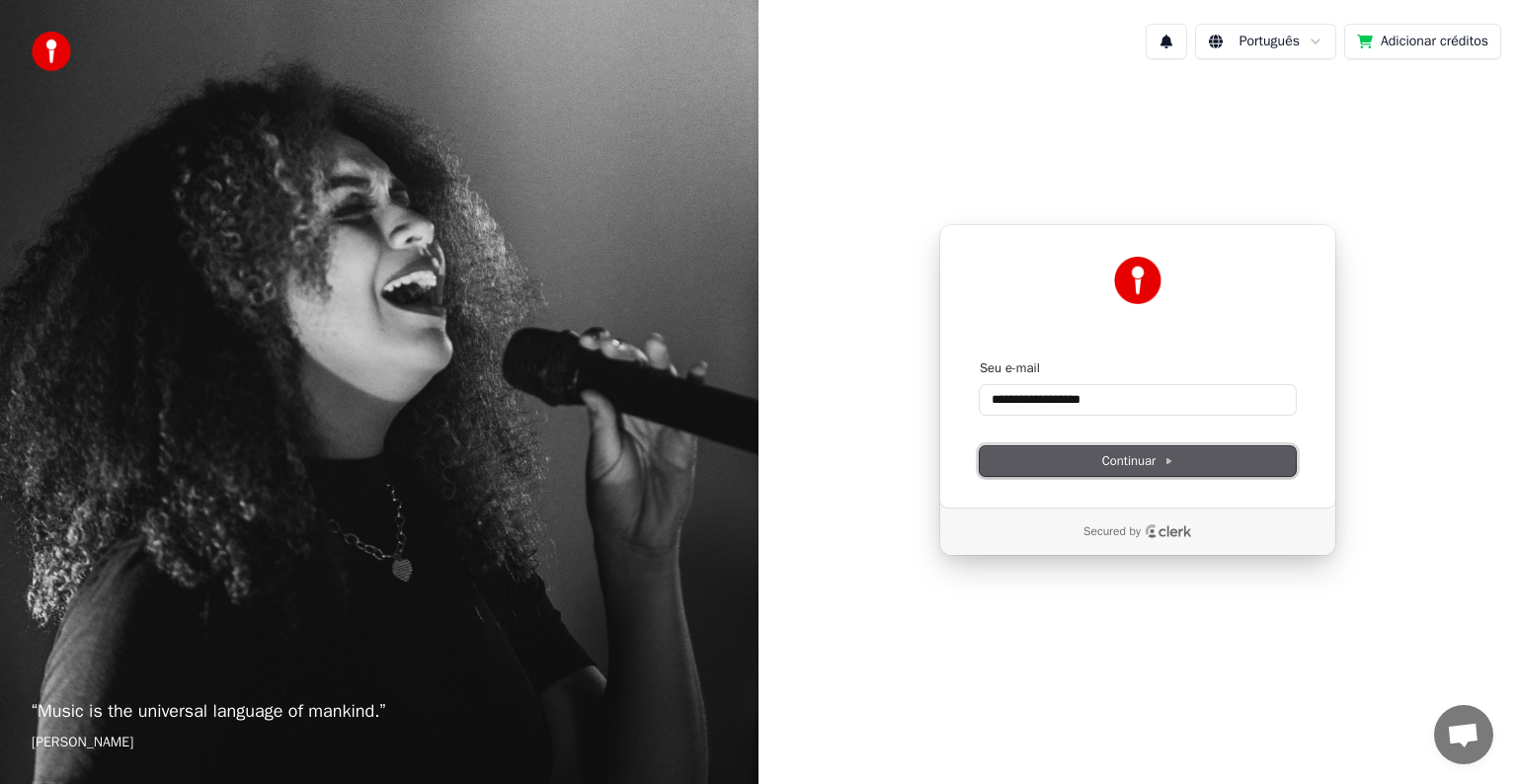click on "Continuar" at bounding box center (1138, 461) 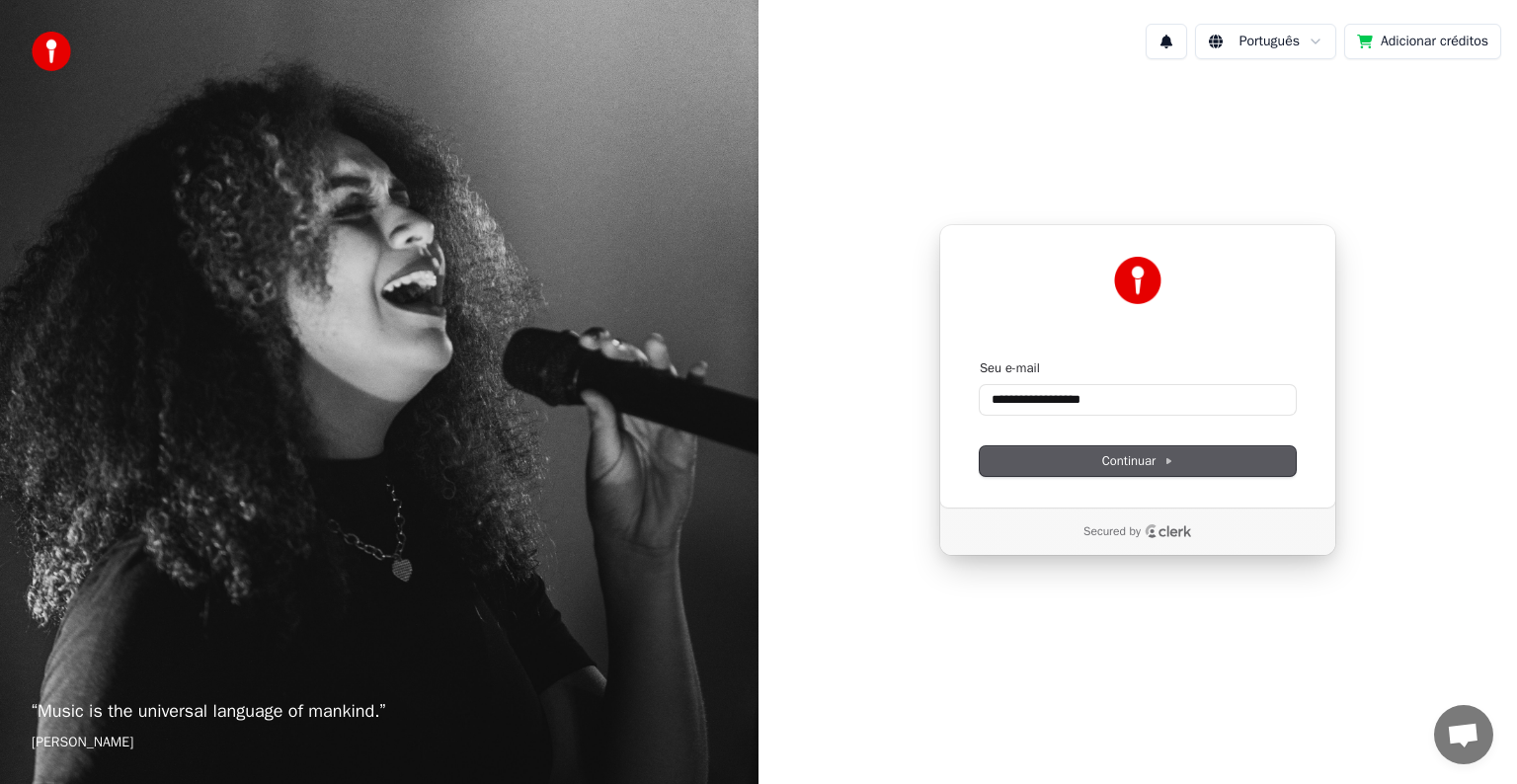 type on "**********" 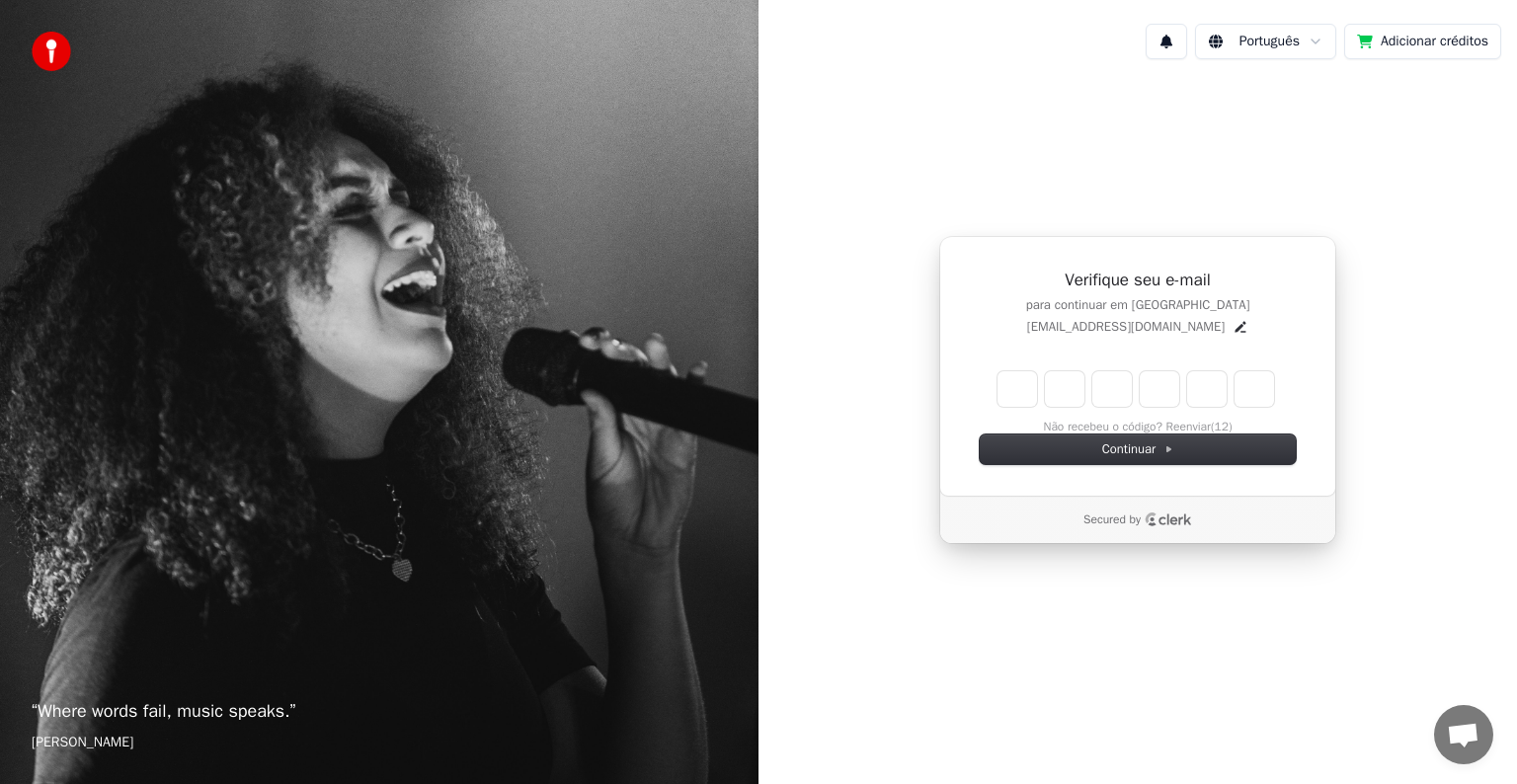 type on "*" 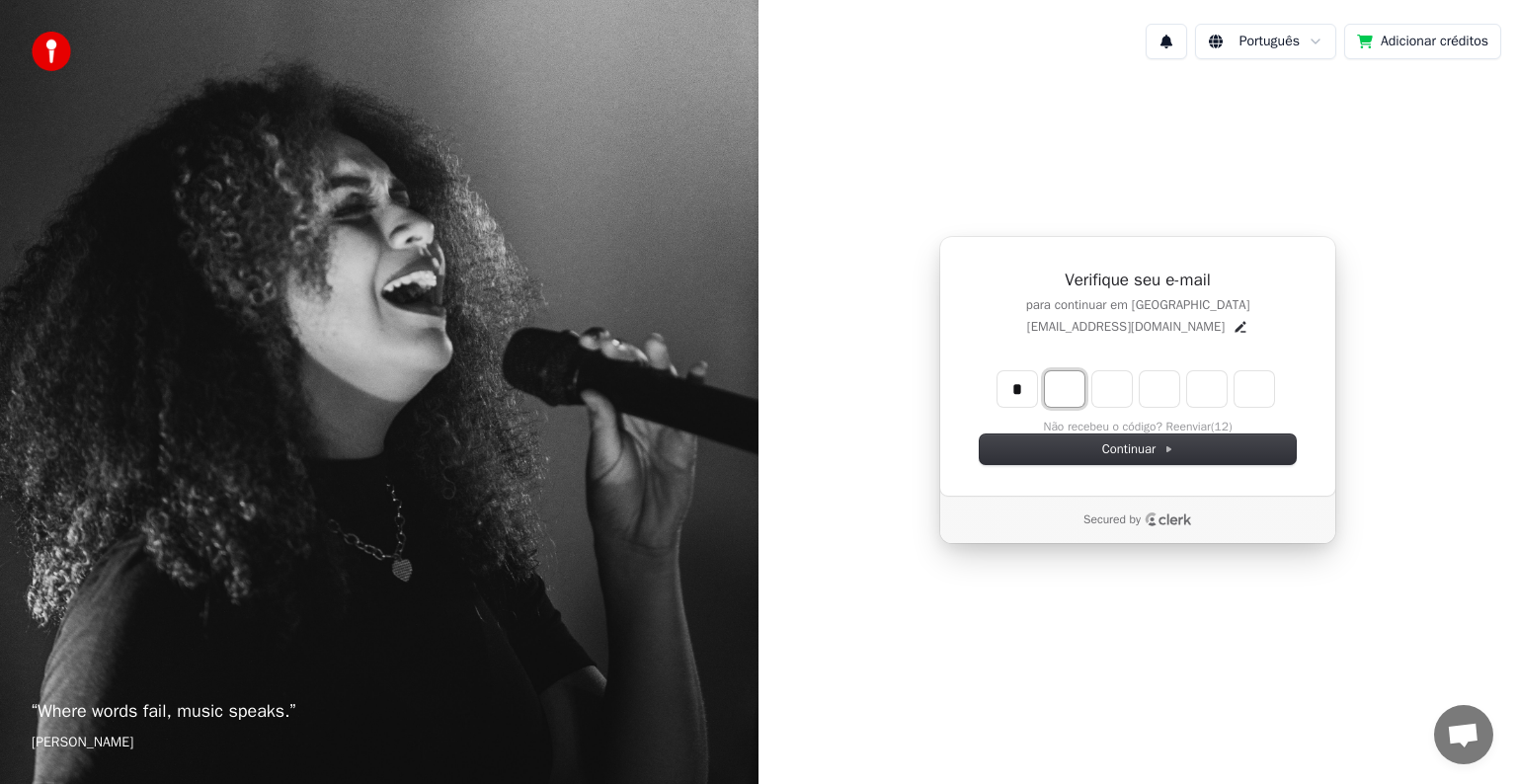 type on "*" 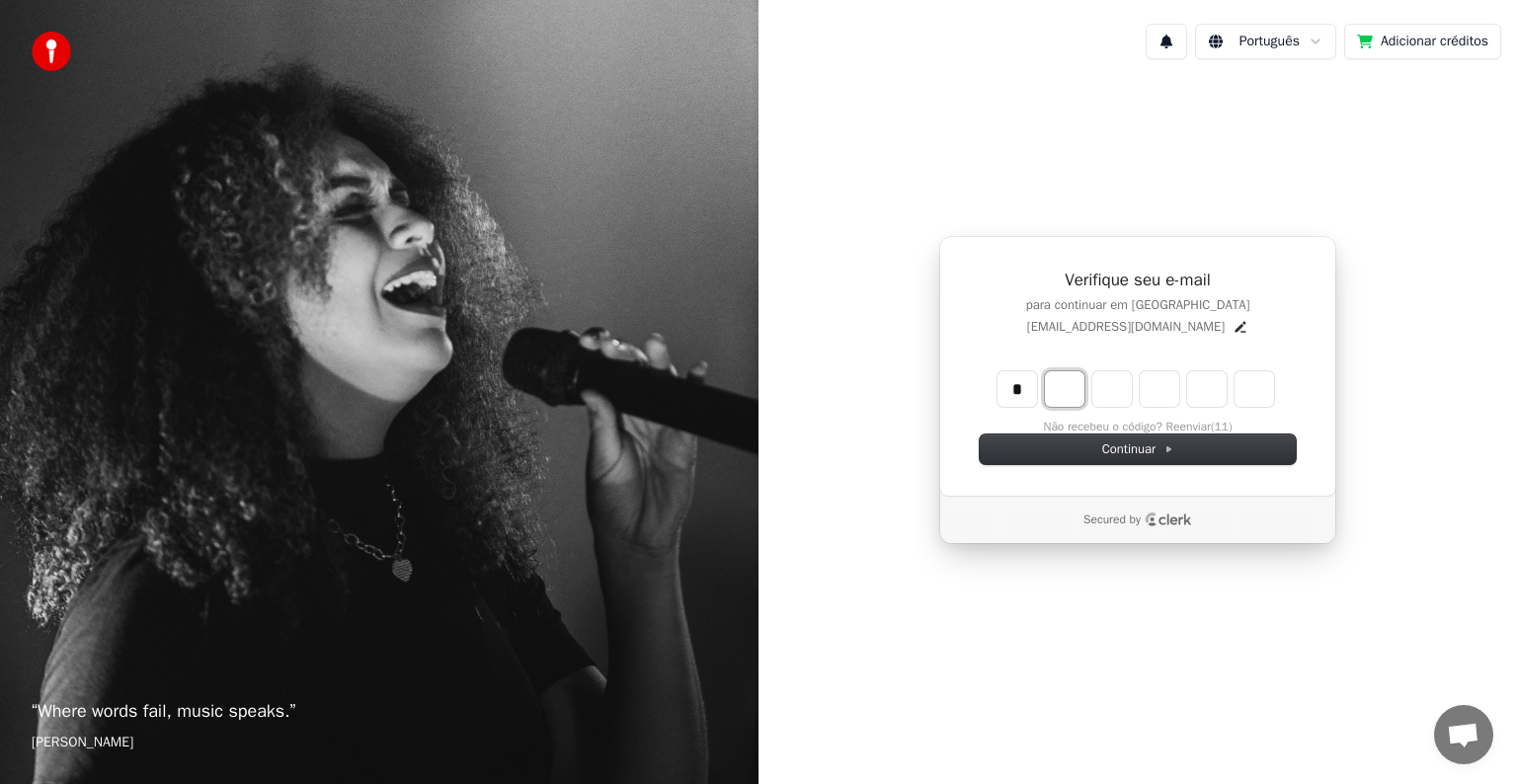 type on "*" 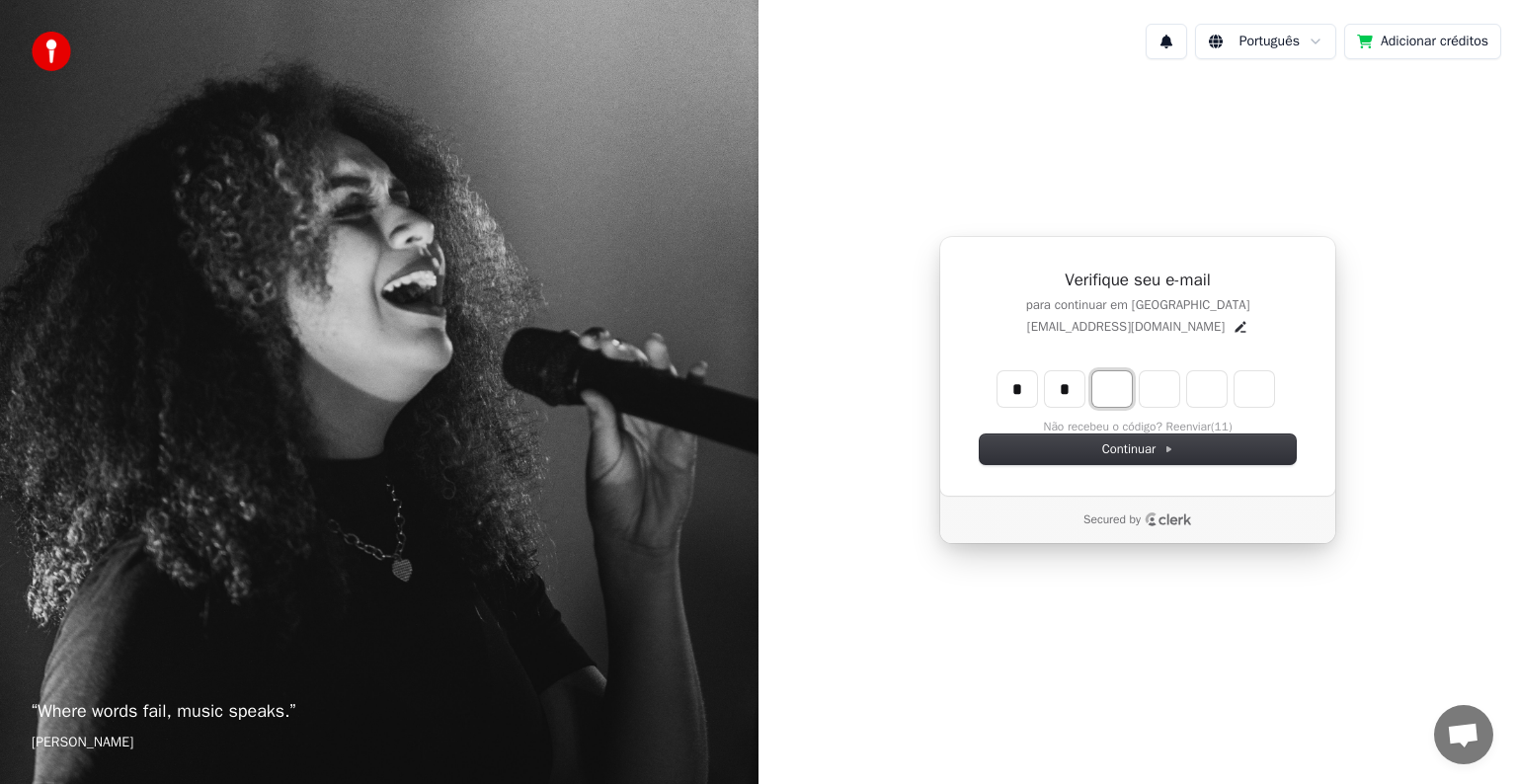 type on "**" 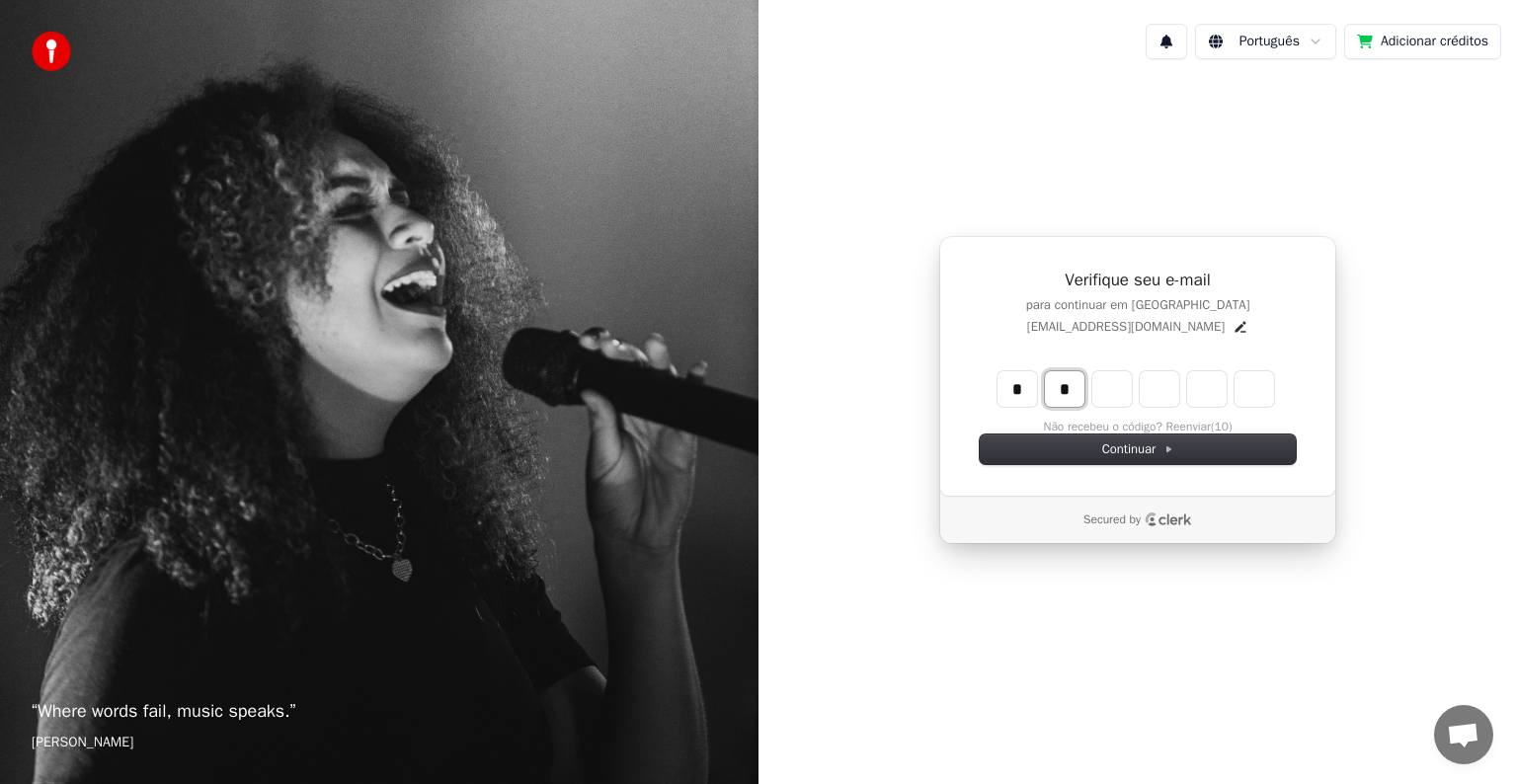 type on "*" 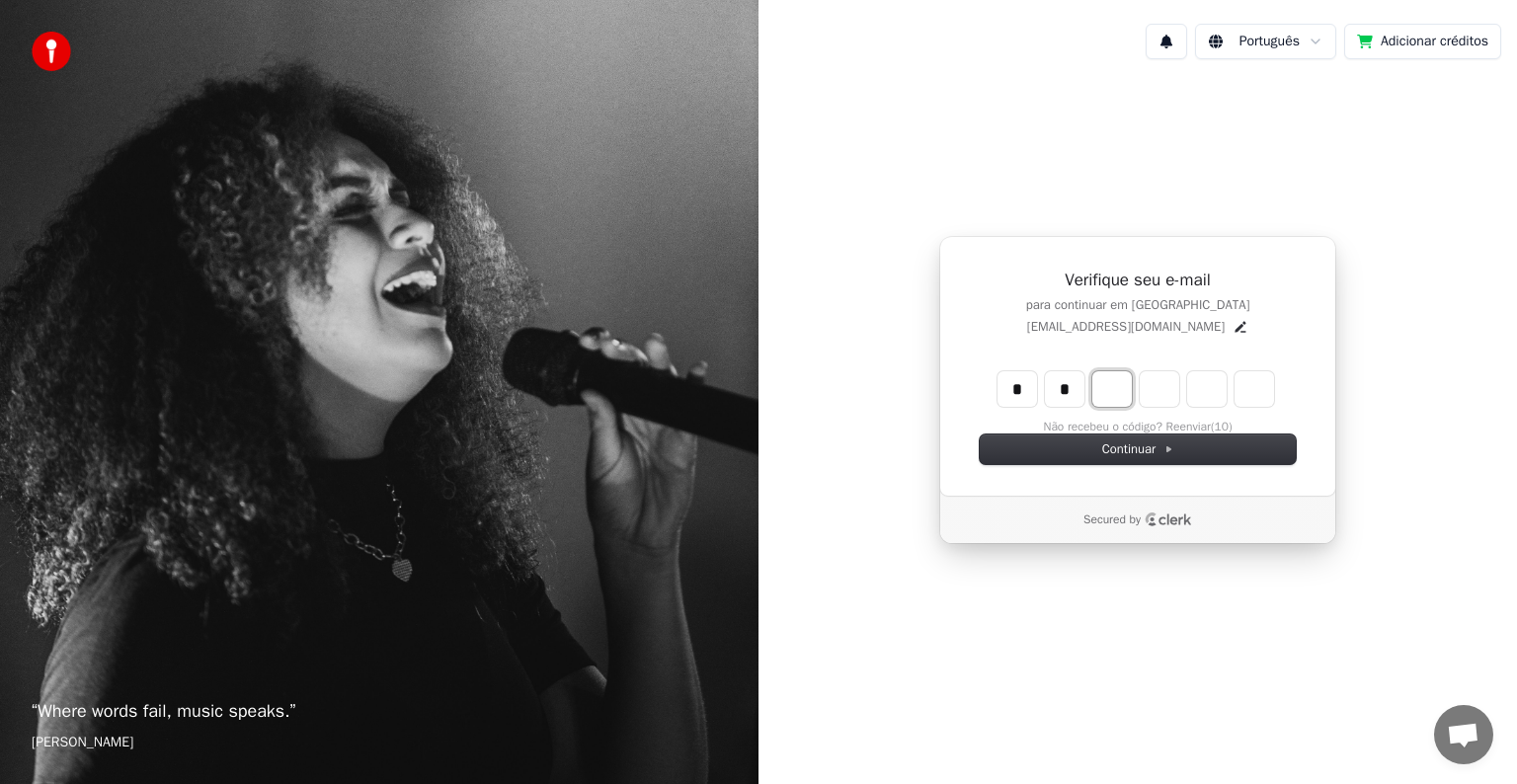 type on "**" 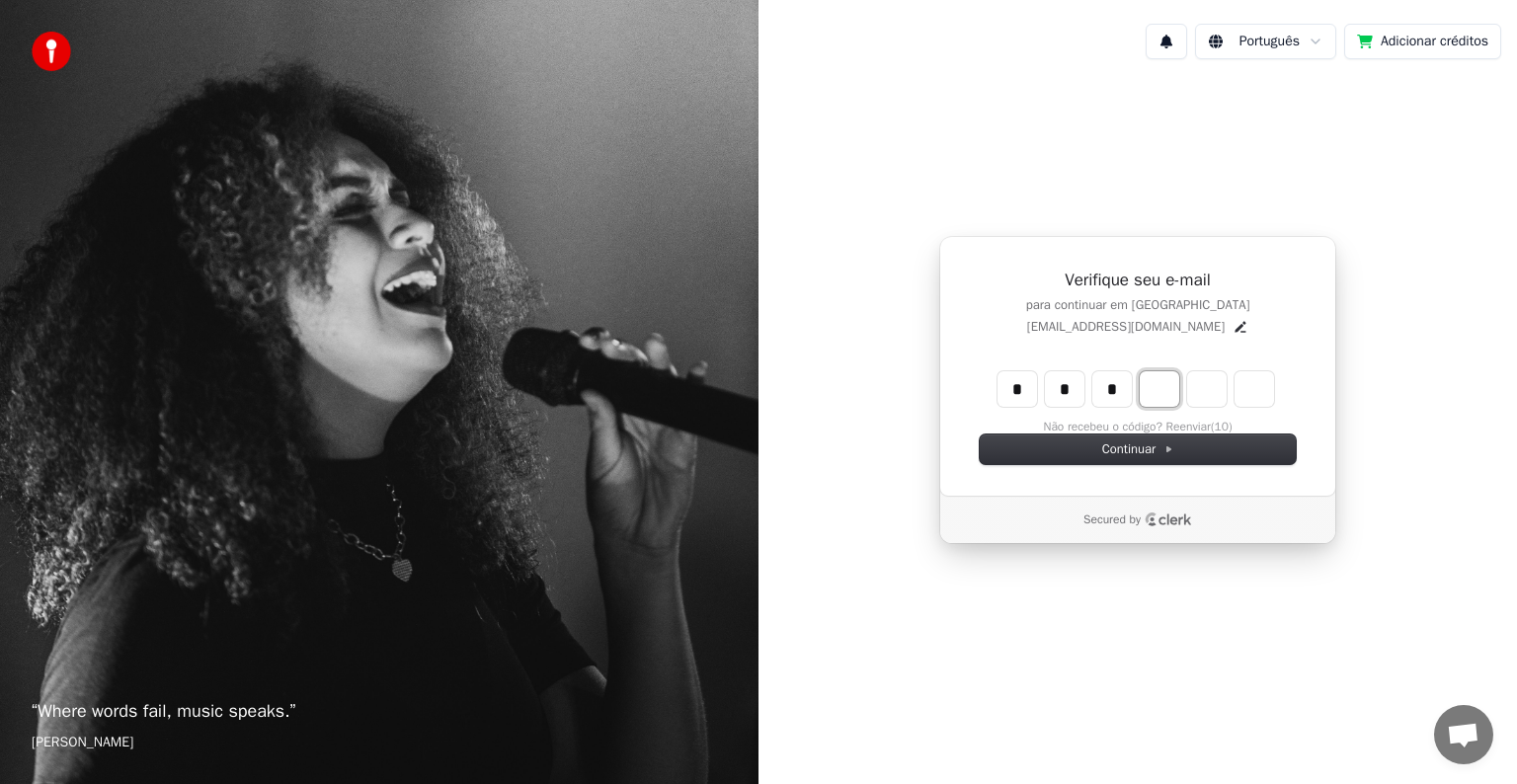 type on "***" 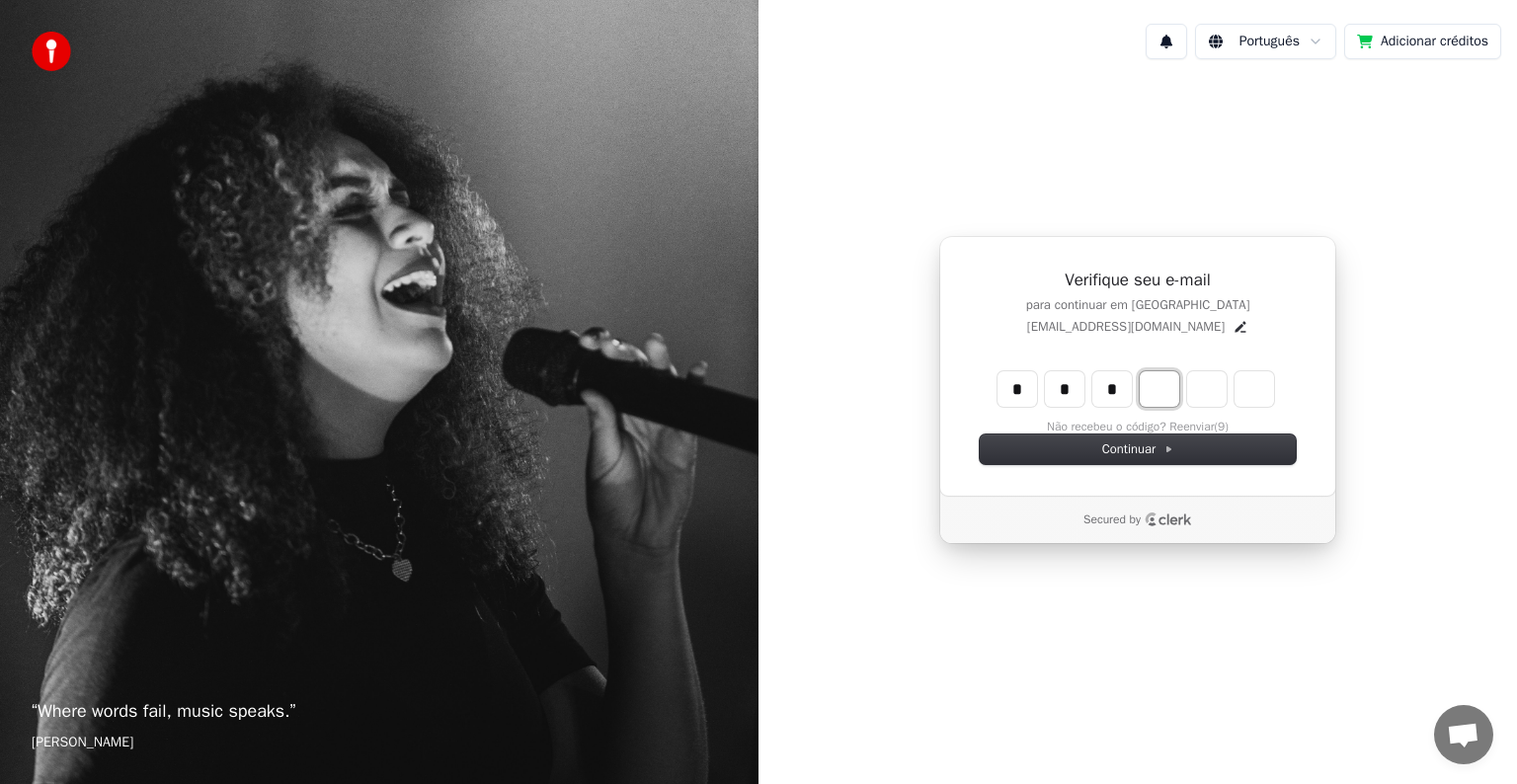 type on "*" 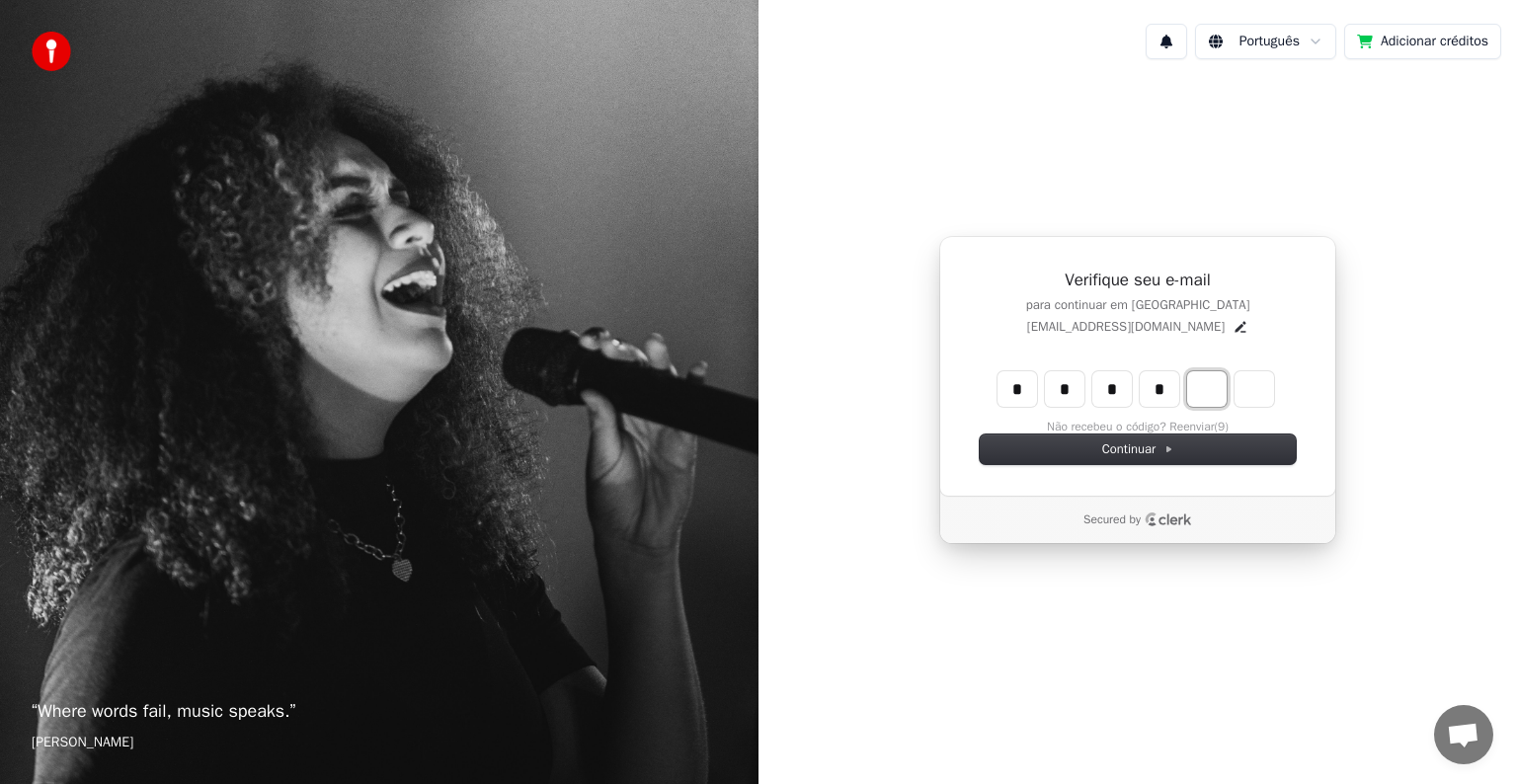 type on "****" 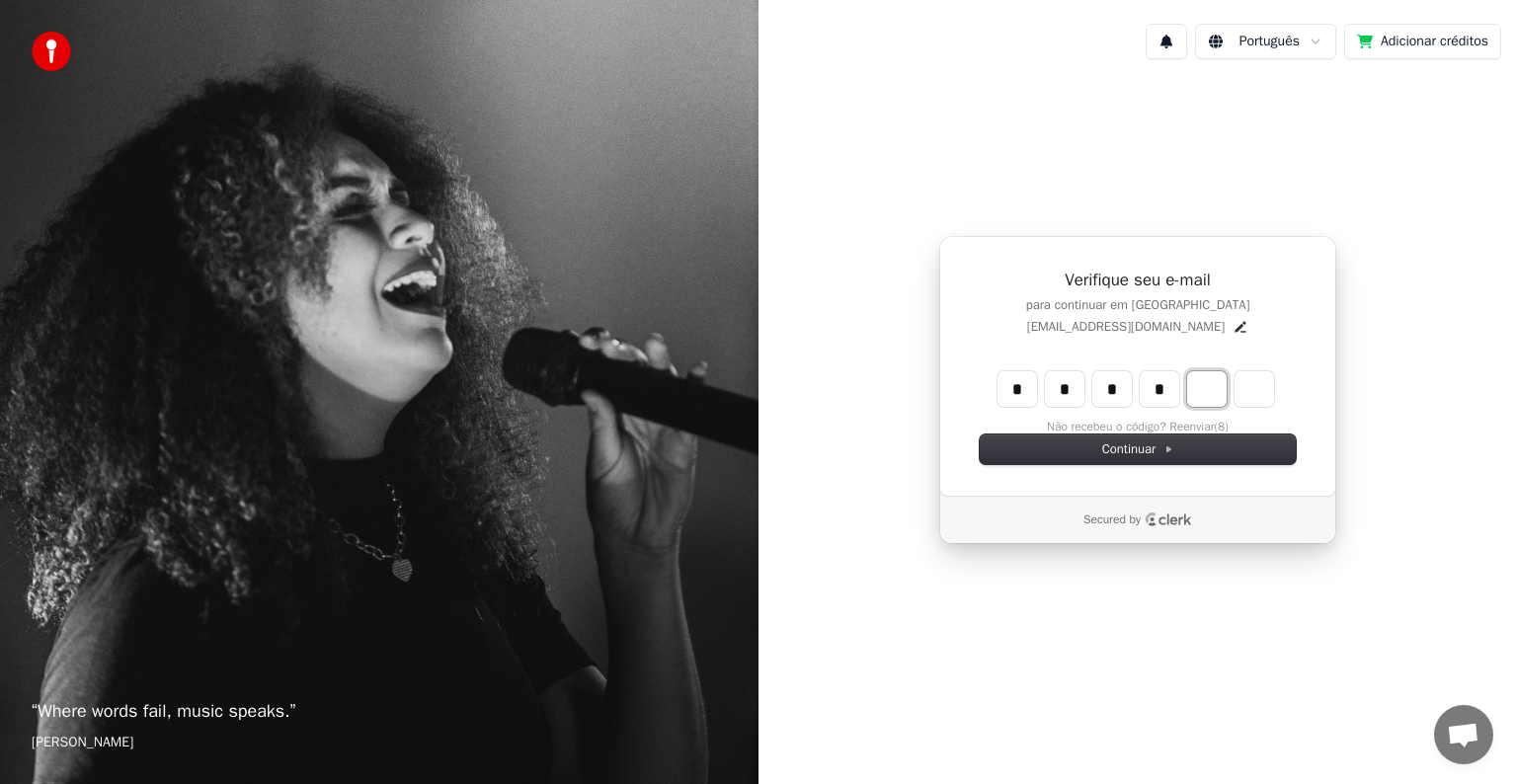 type on "*" 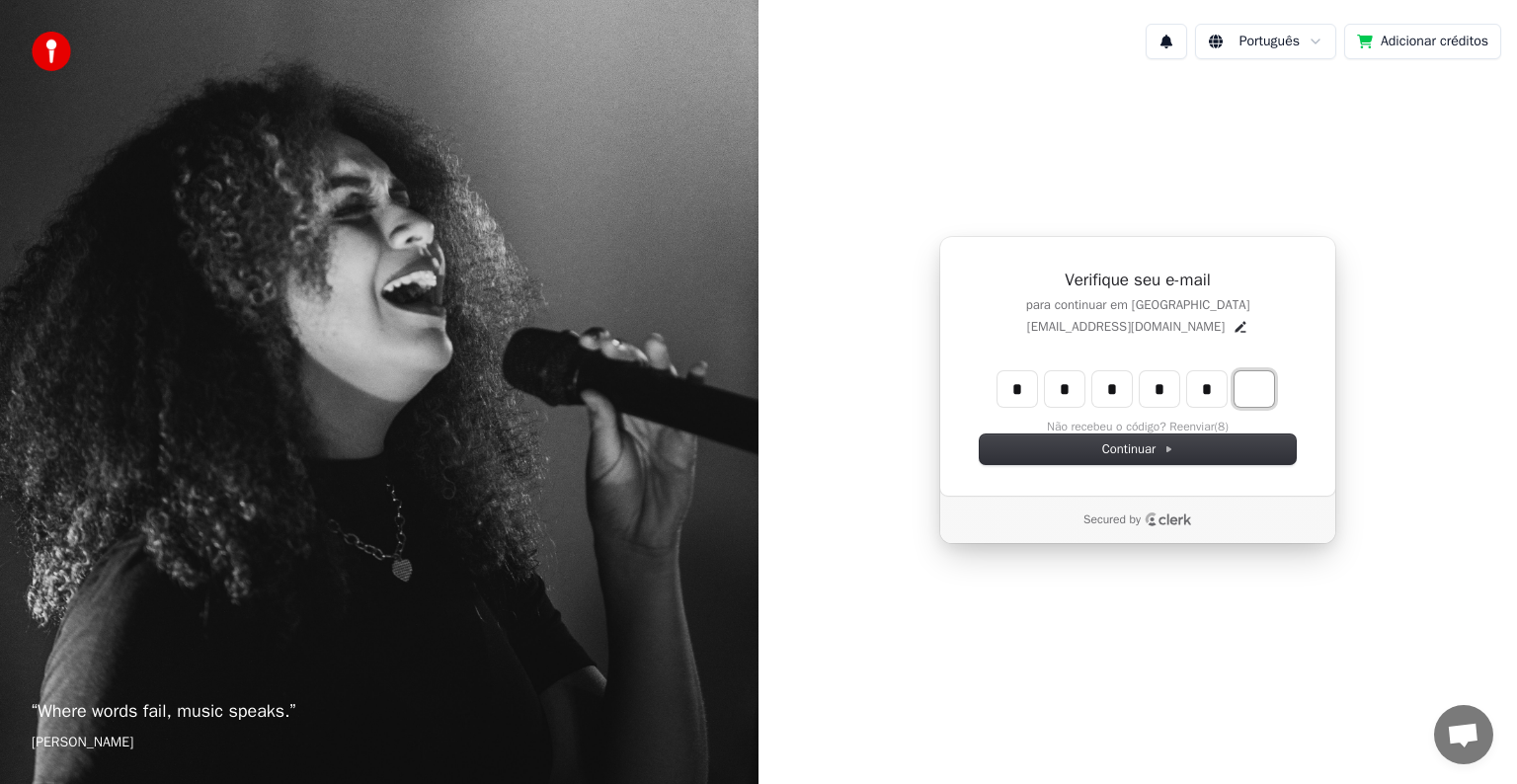 type on "******" 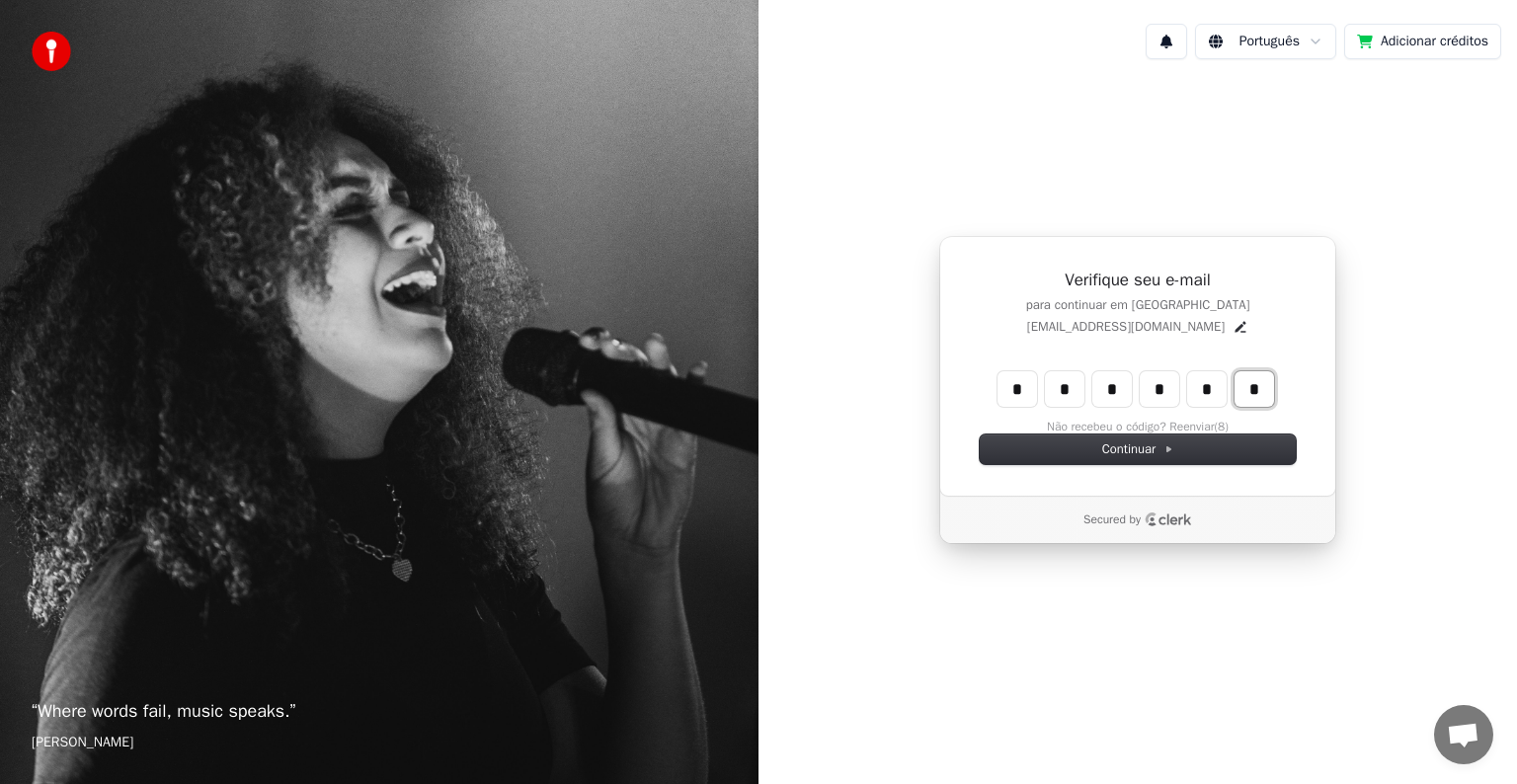 type on "*" 